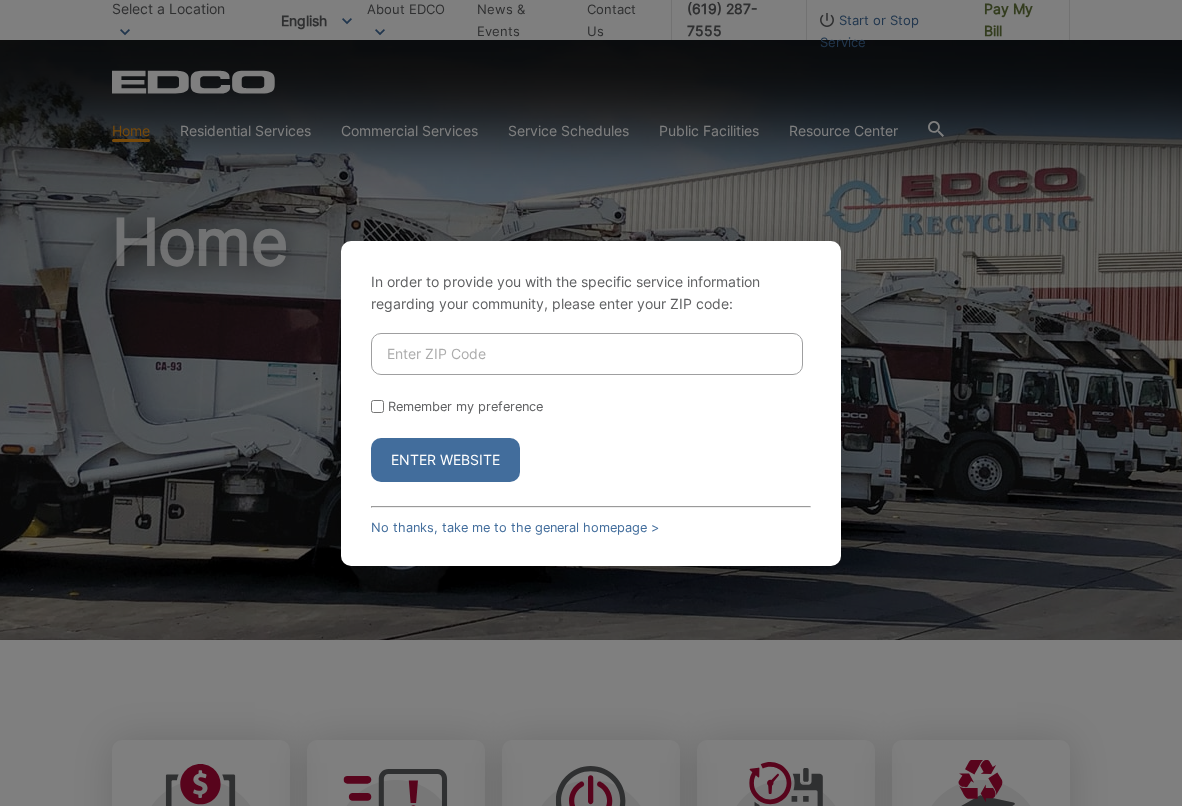 scroll, scrollTop: 0, scrollLeft: 0, axis: both 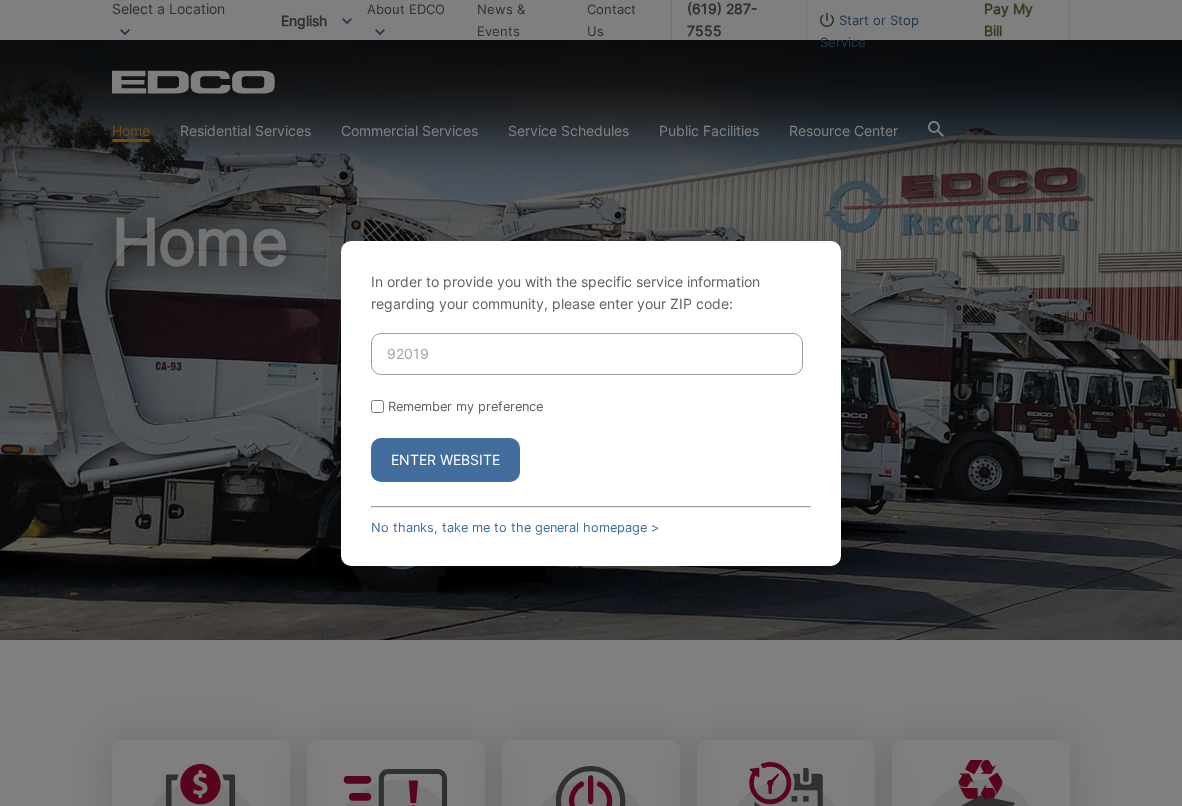 type on "92019" 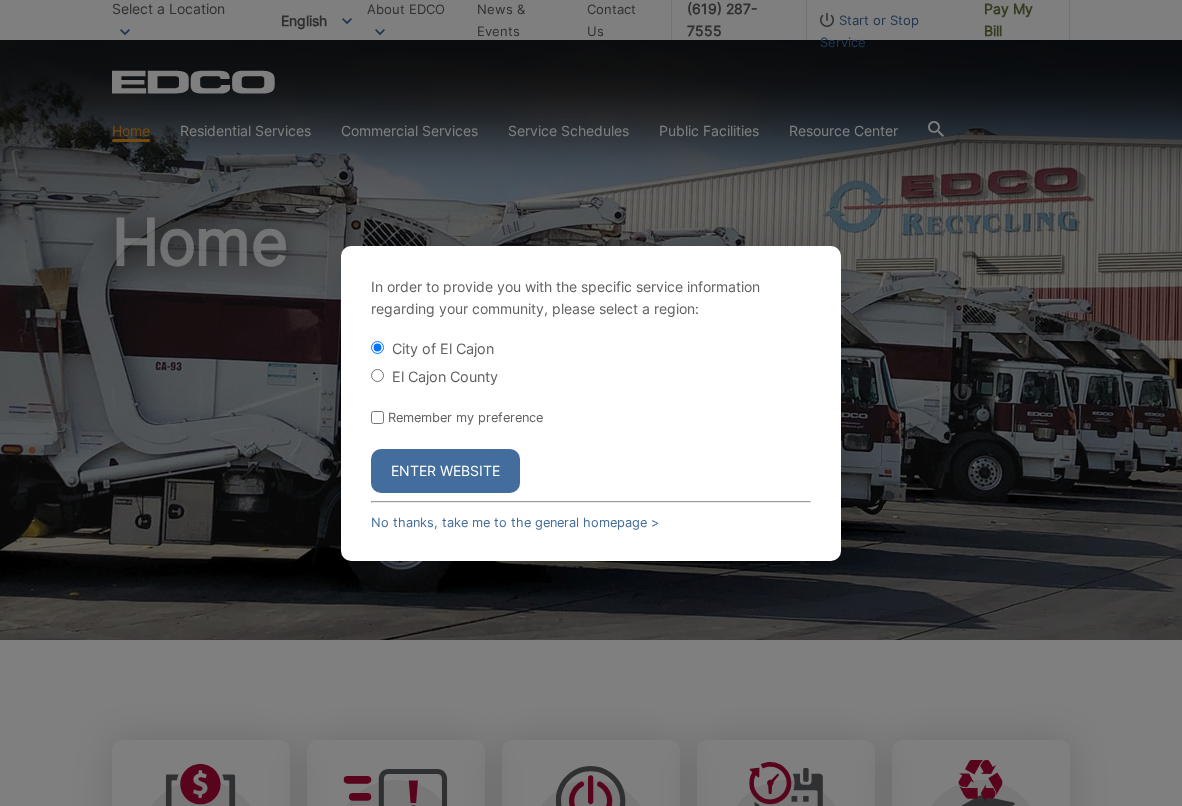 click on "Enter Website" at bounding box center [445, 471] 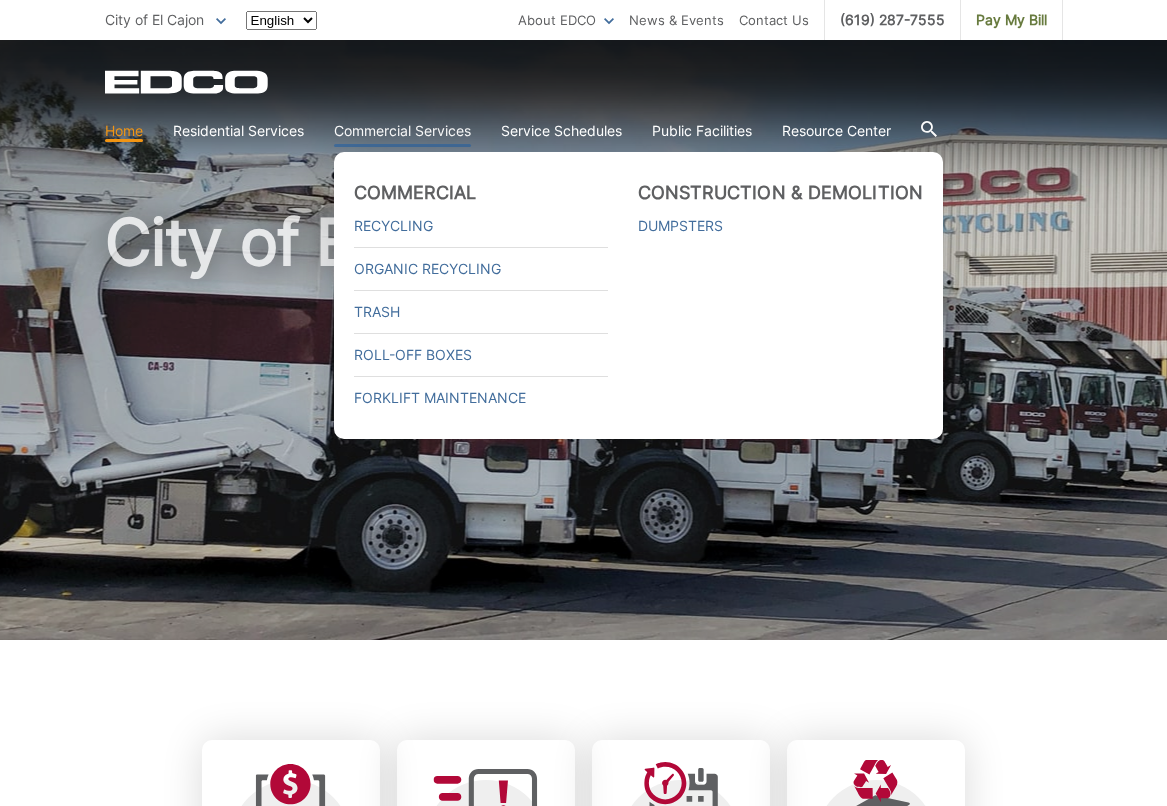 scroll, scrollTop: 0, scrollLeft: 0, axis: both 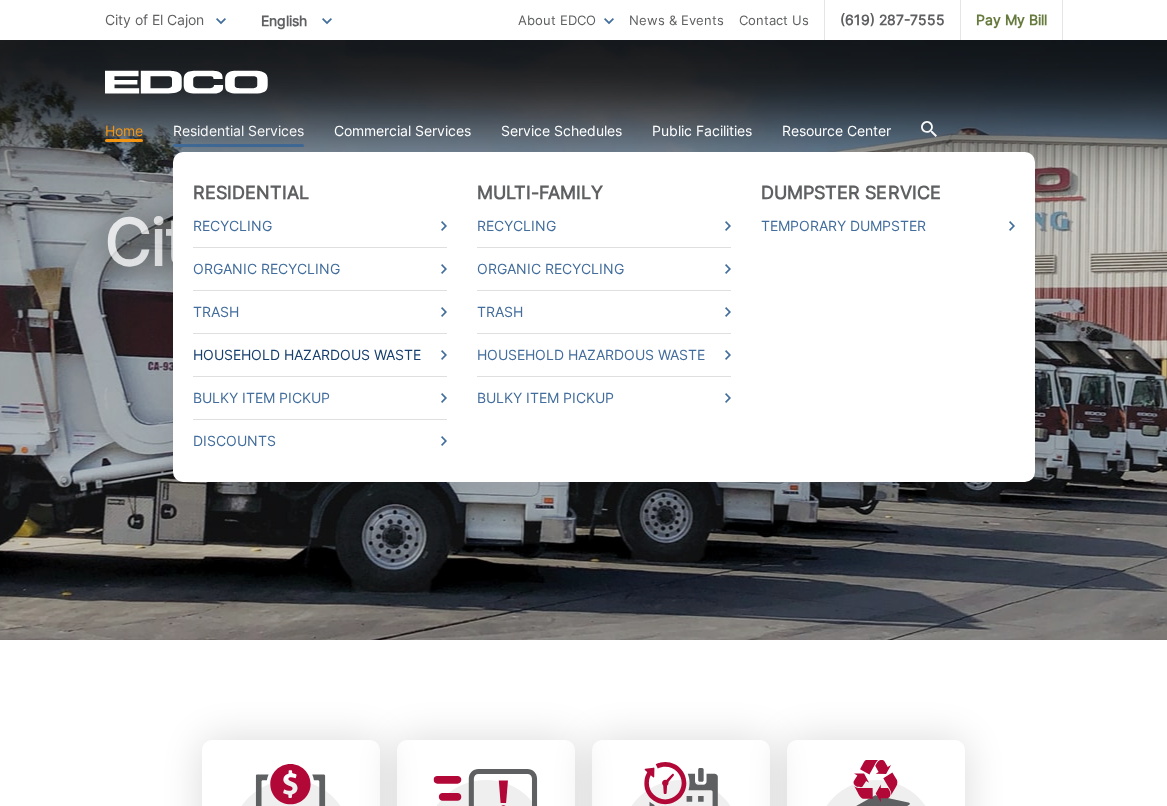 click on "Household Hazardous Waste" at bounding box center (320, 355) 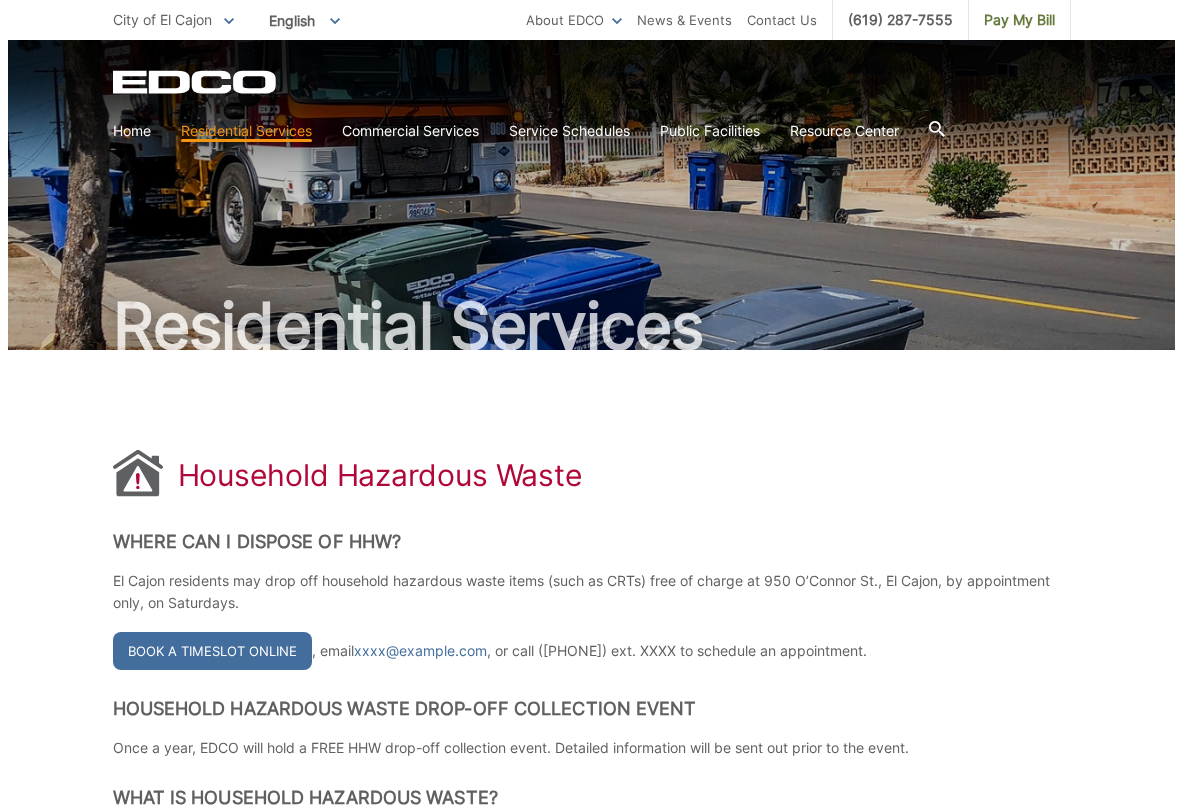 scroll, scrollTop: 400, scrollLeft: 0, axis: vertical 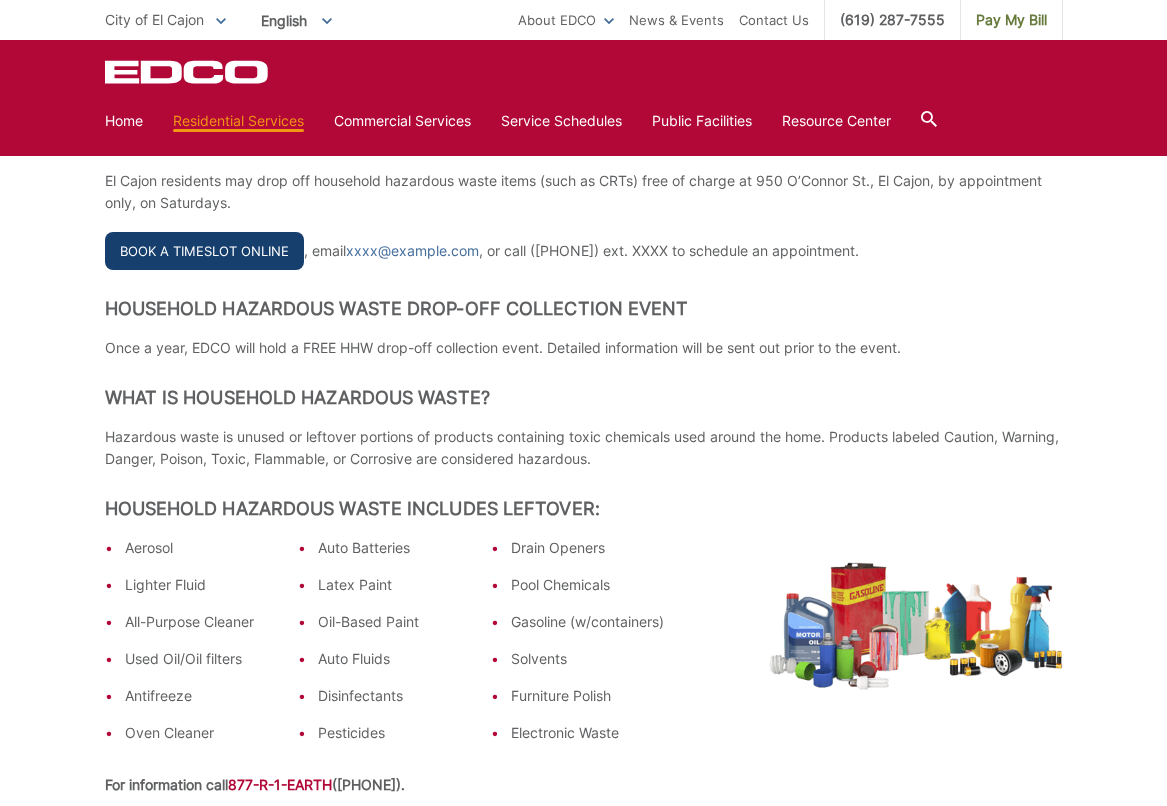 click on "Book a Timeslot Online" at bounding box center (204, 251) 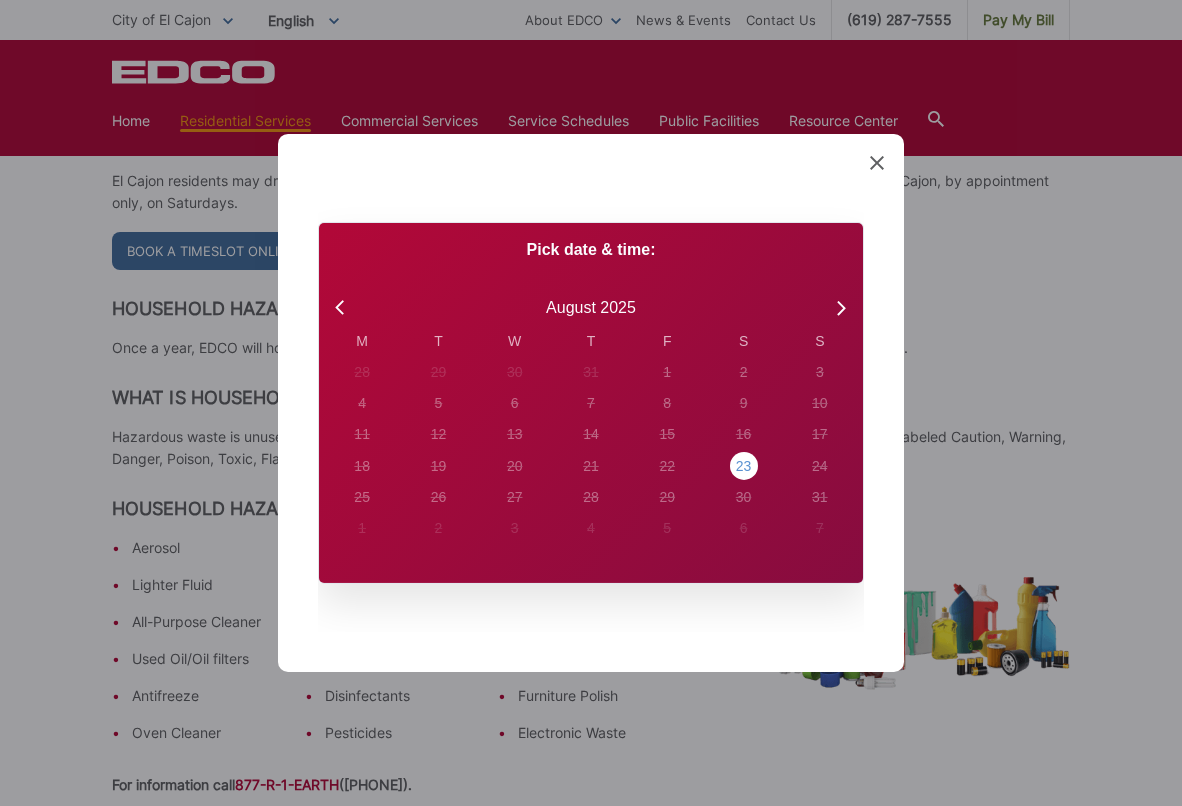 click on "23" at bounding box center (362, 372) 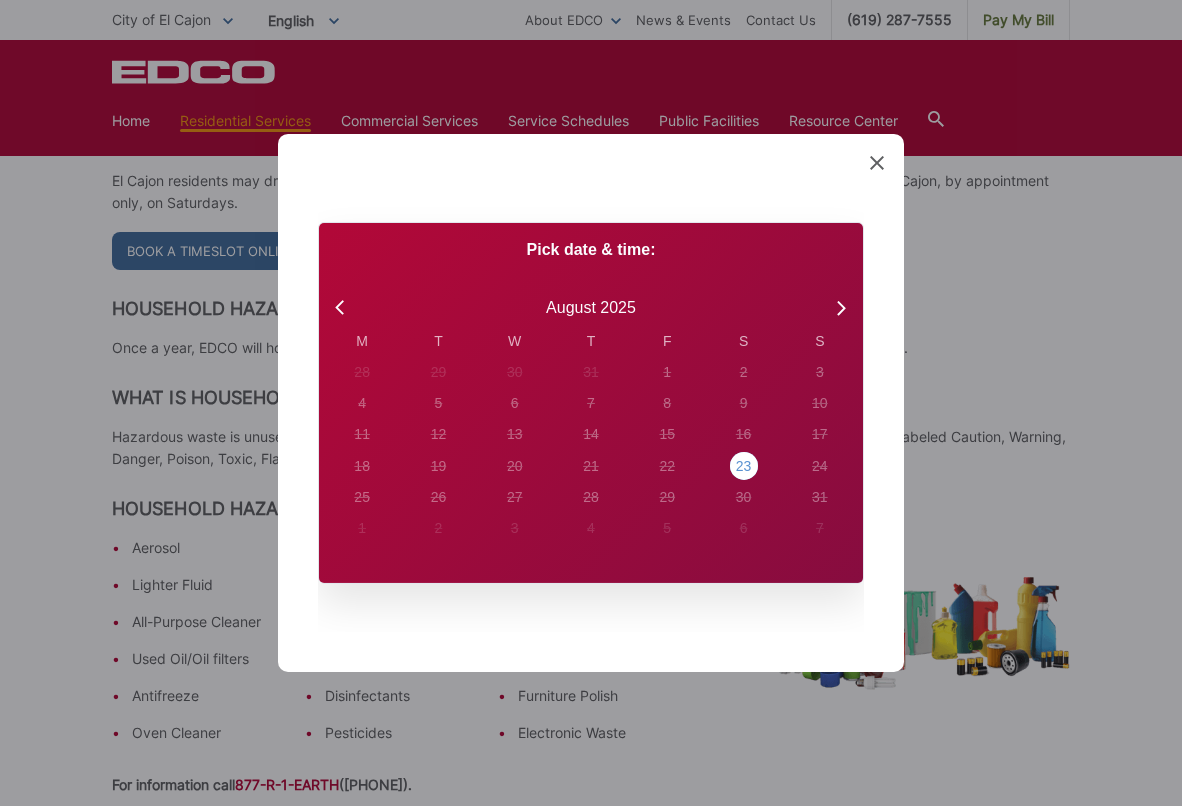 radio on "true" 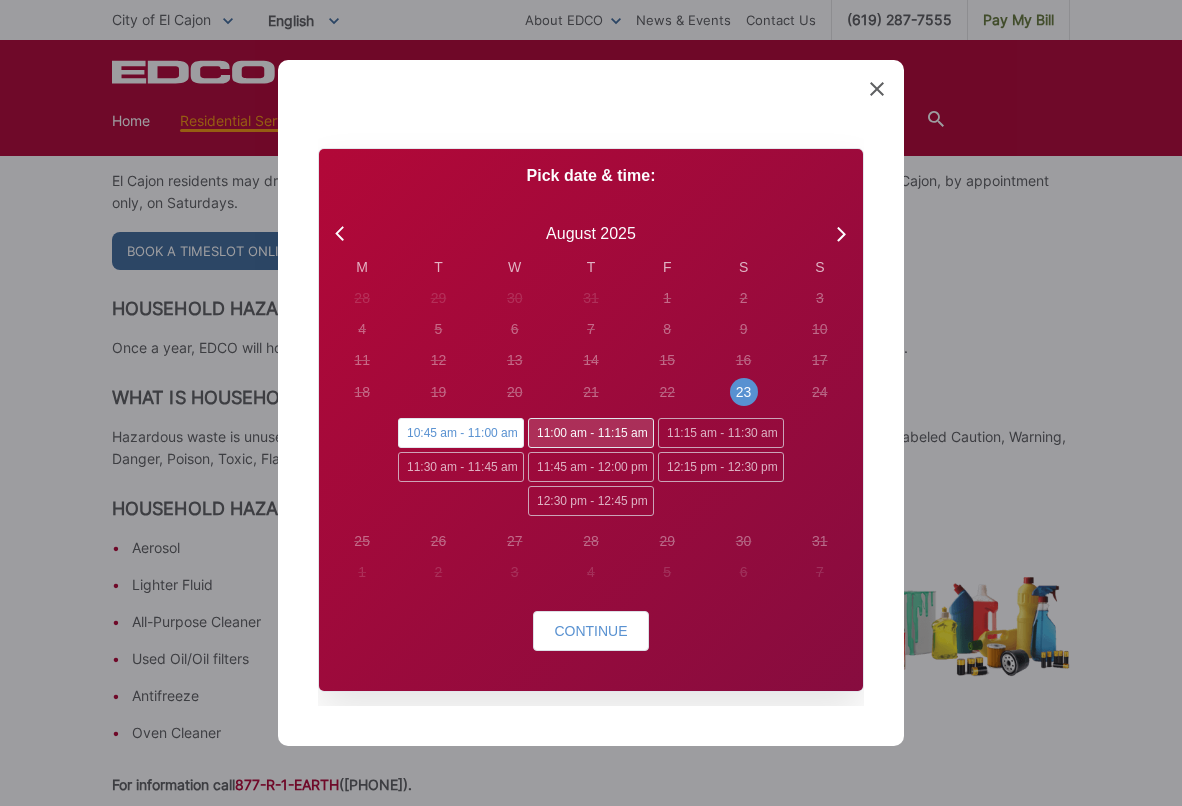 click on "11:00 am - 11:15 am" at bounding box center (591, 433) 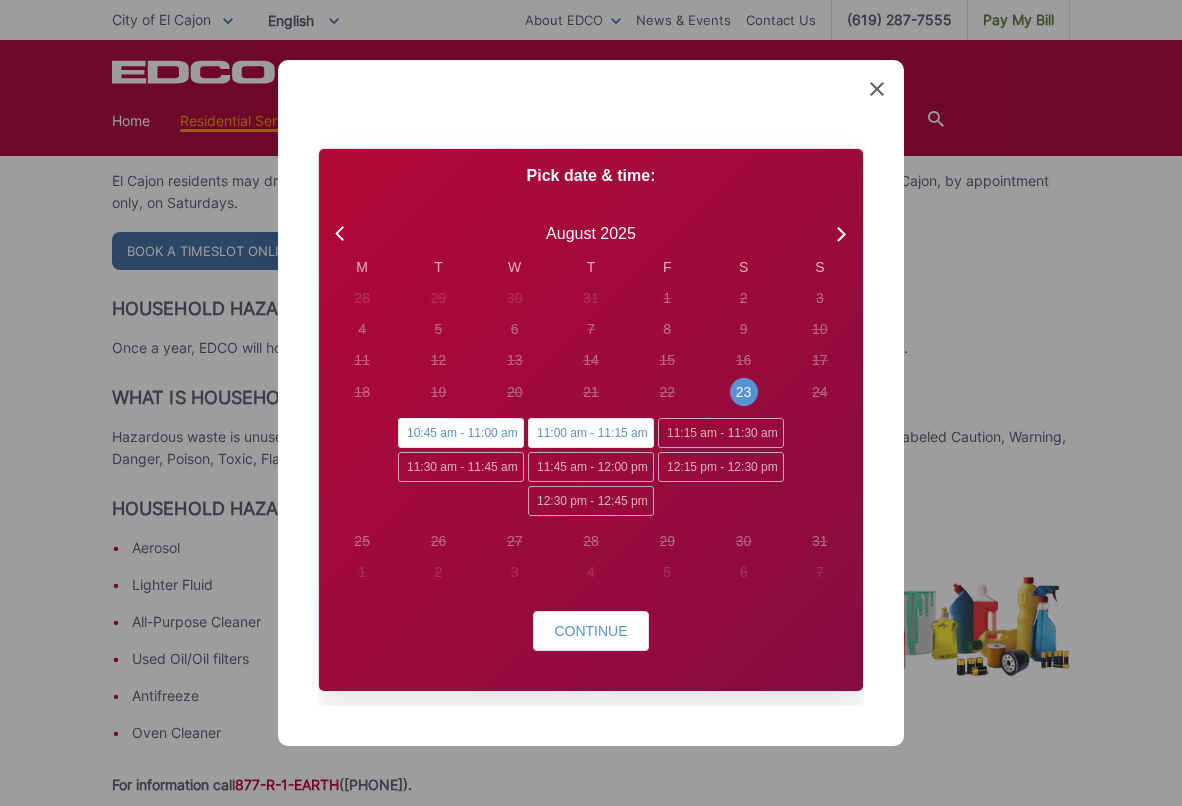 radio on "false" 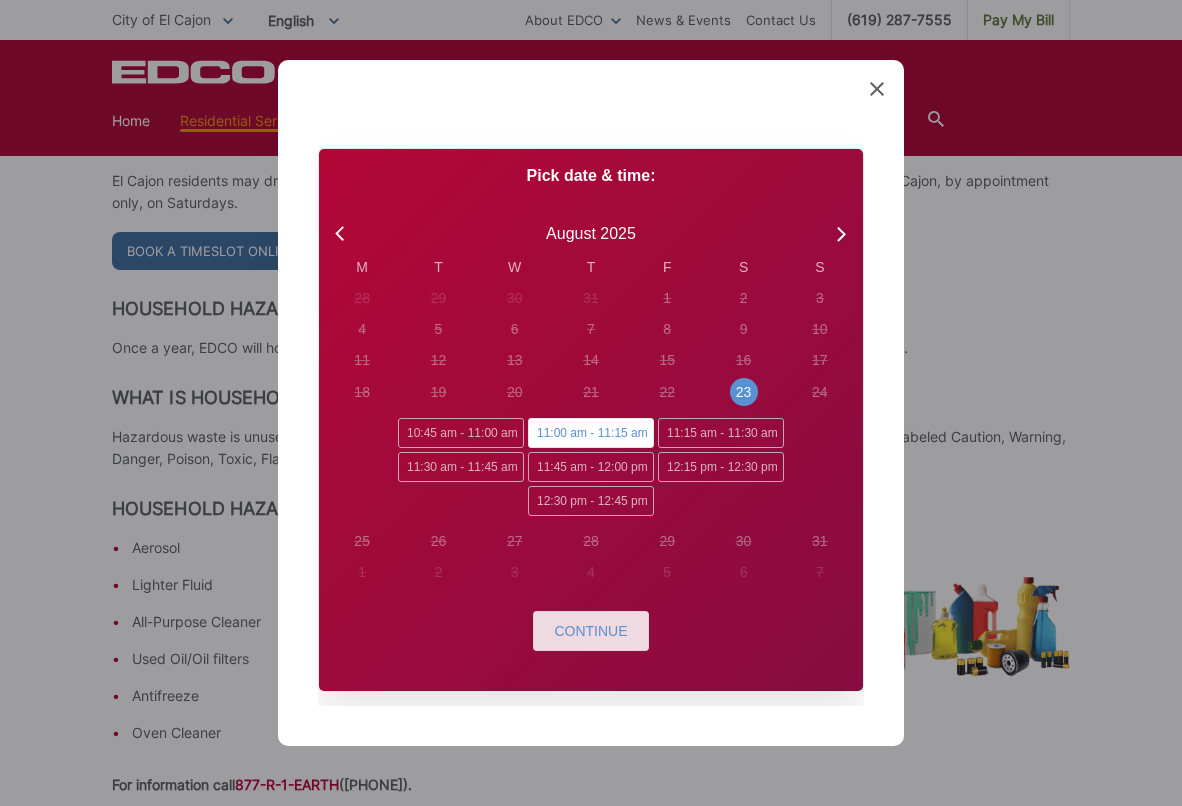 click on "Continue" at bounding box center [590, 631] 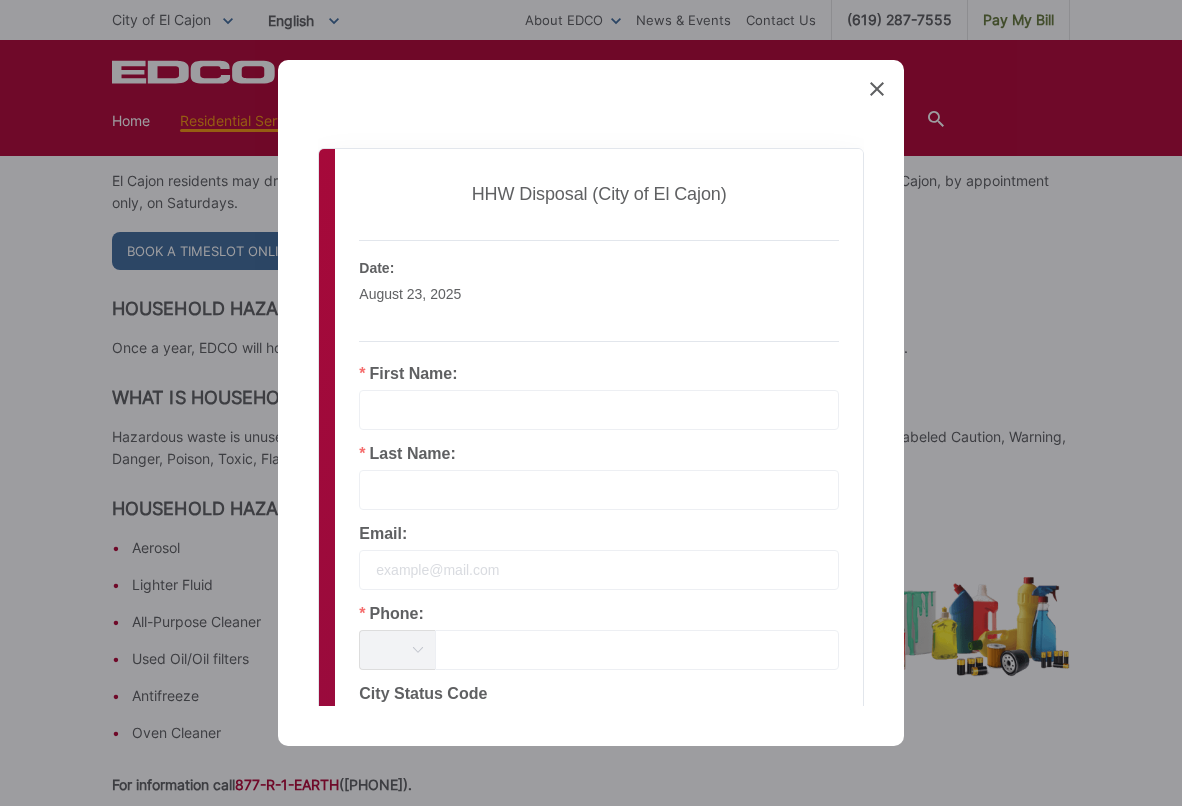click at bounding box center (599, 410) 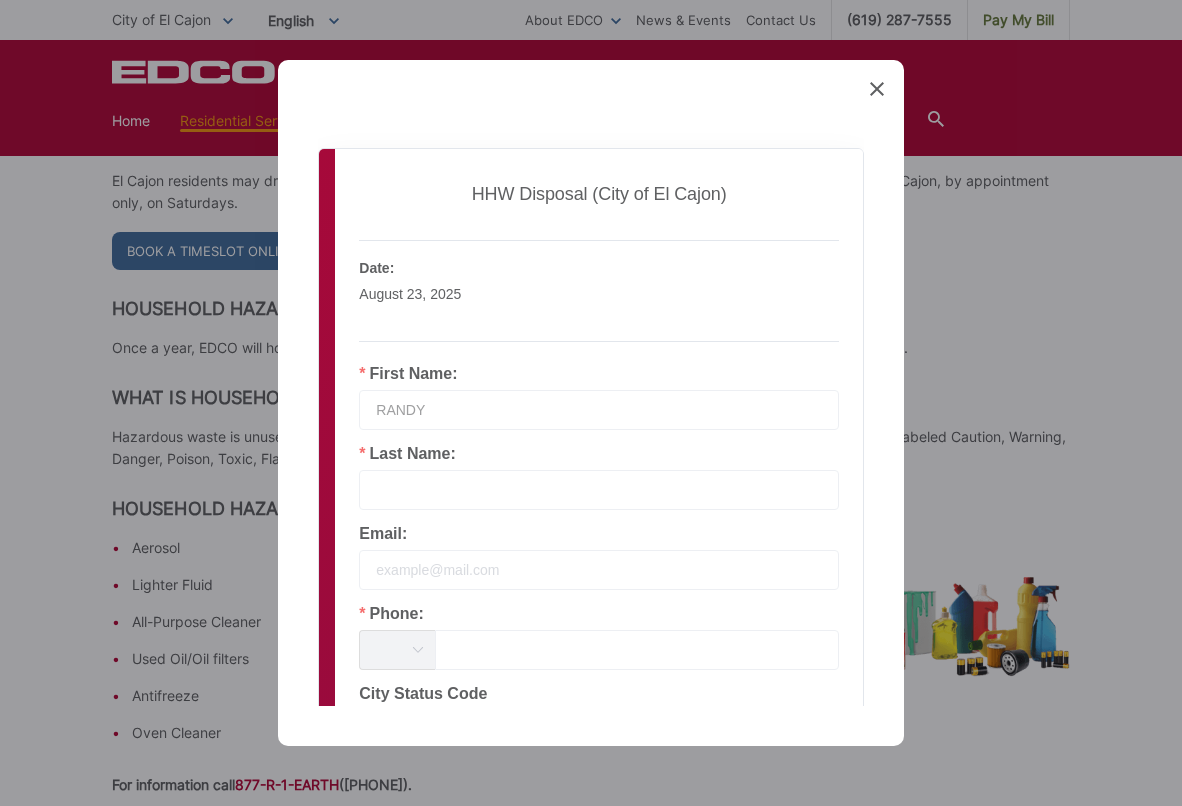 type on "RANDY" 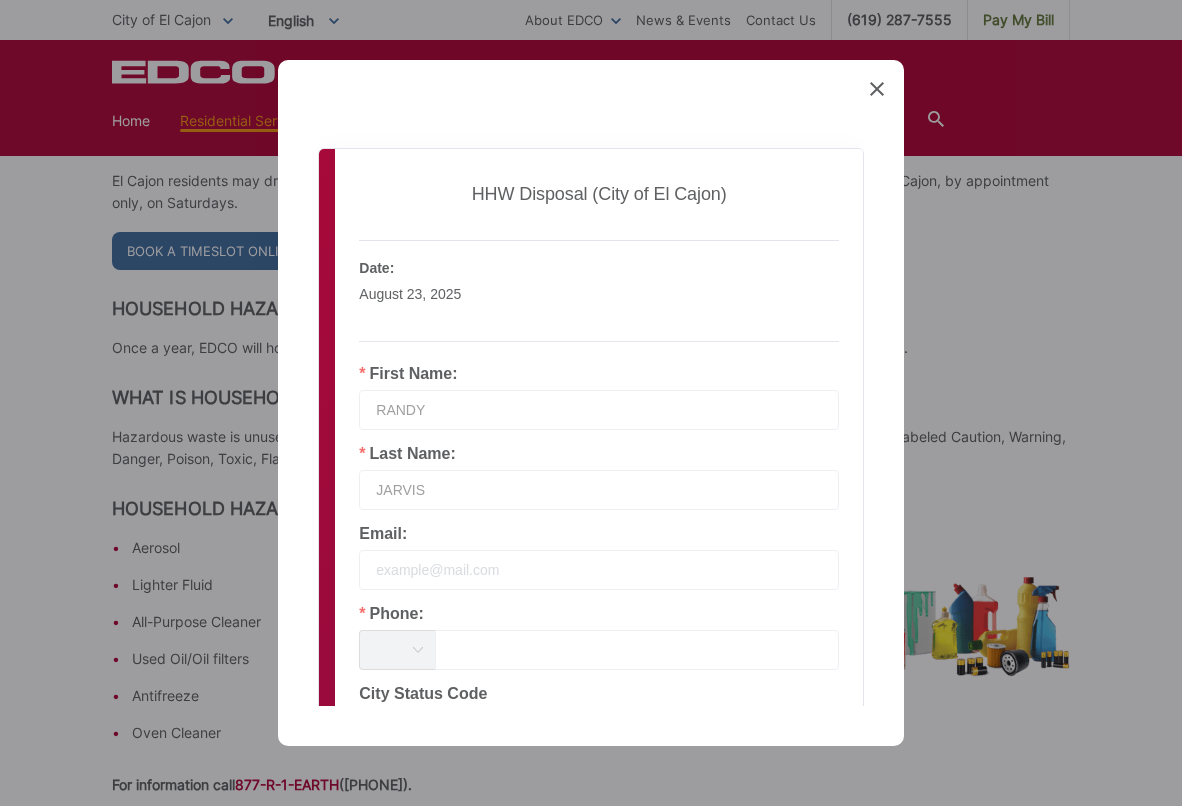 type on "JARVIS" 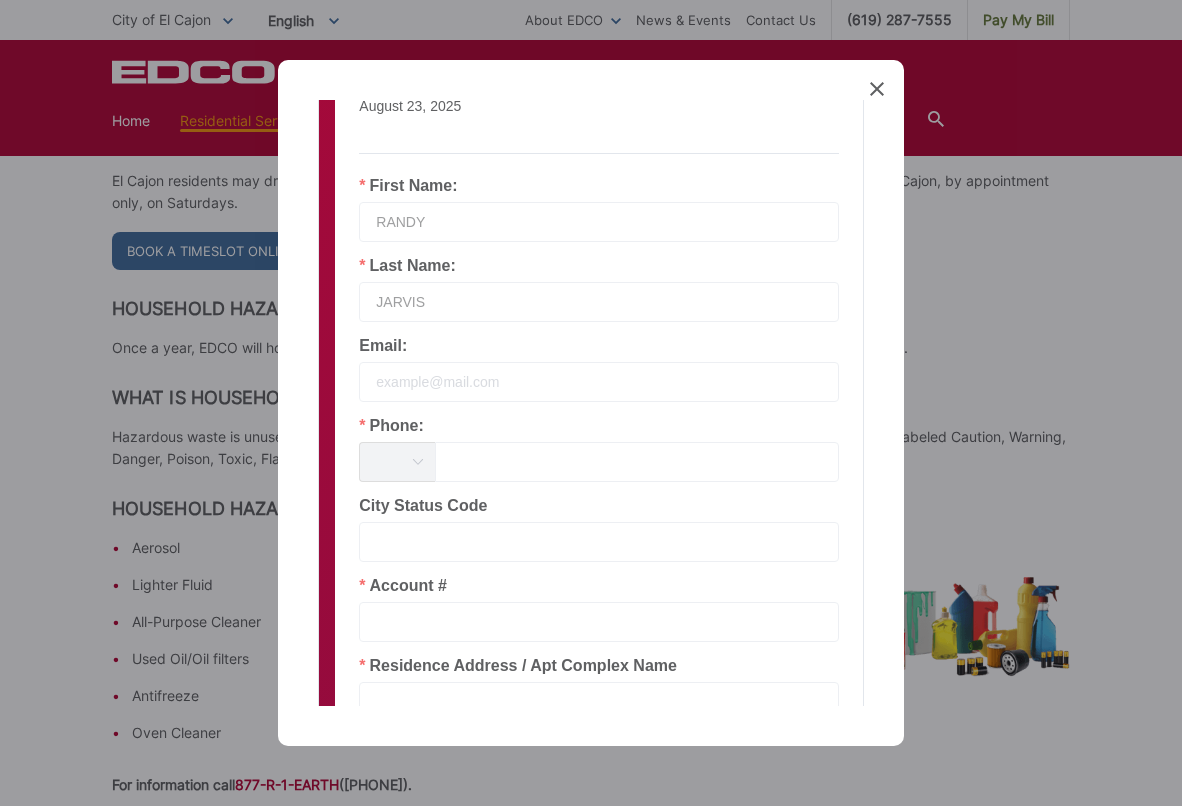 scroll, scrollTop: 300, scrollLeft: 0, axis: vertical 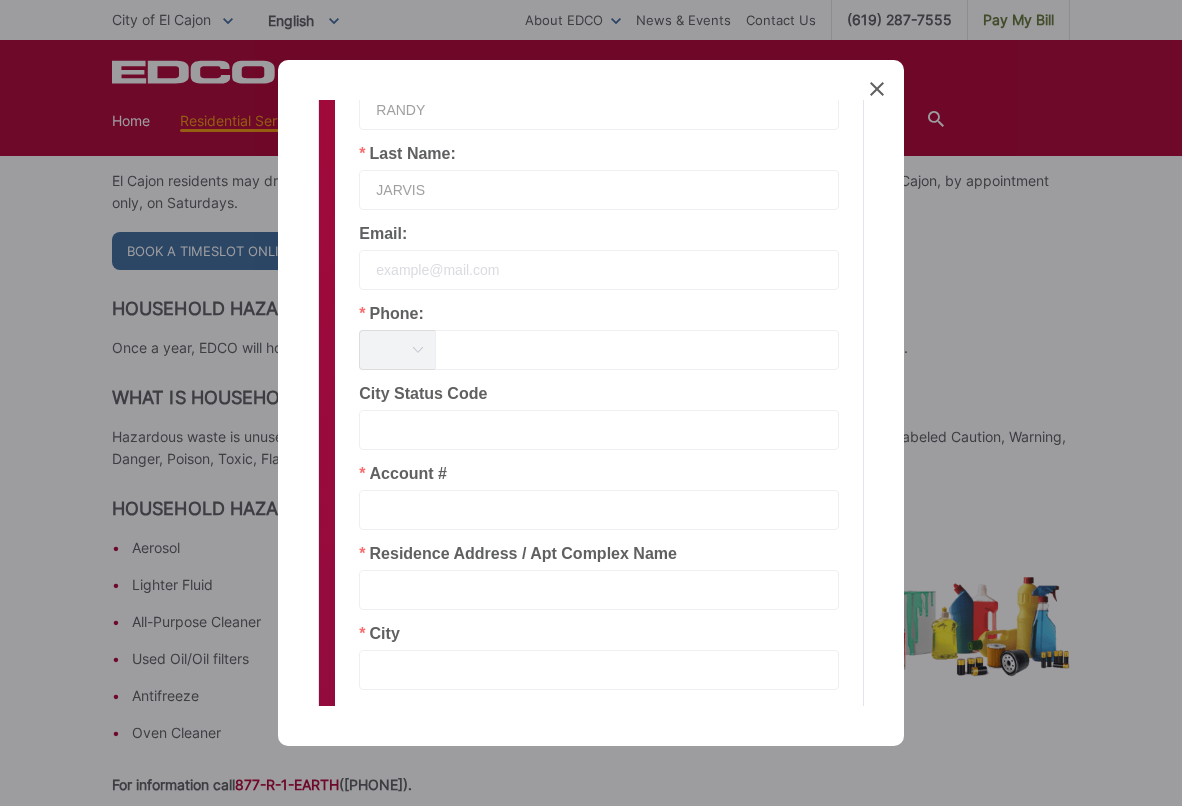 click at bounding box center [599, 510] 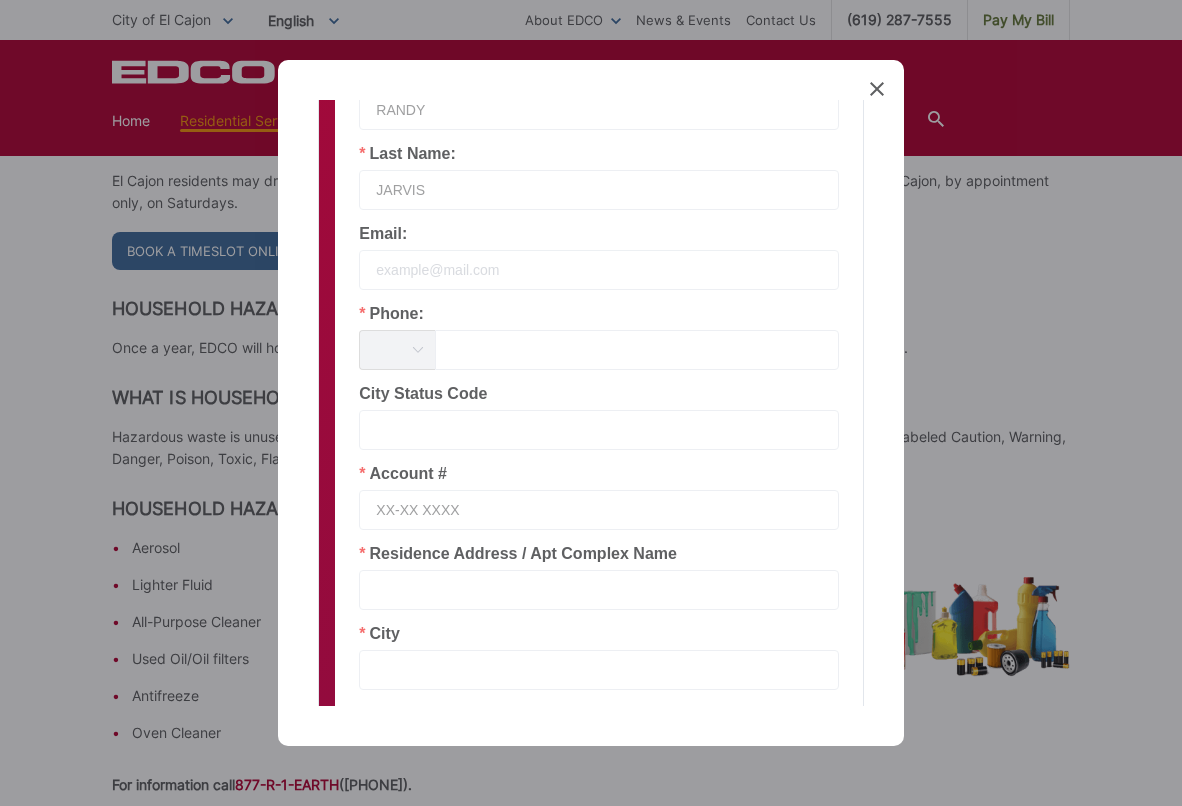 type on "XX-XX XXXX" 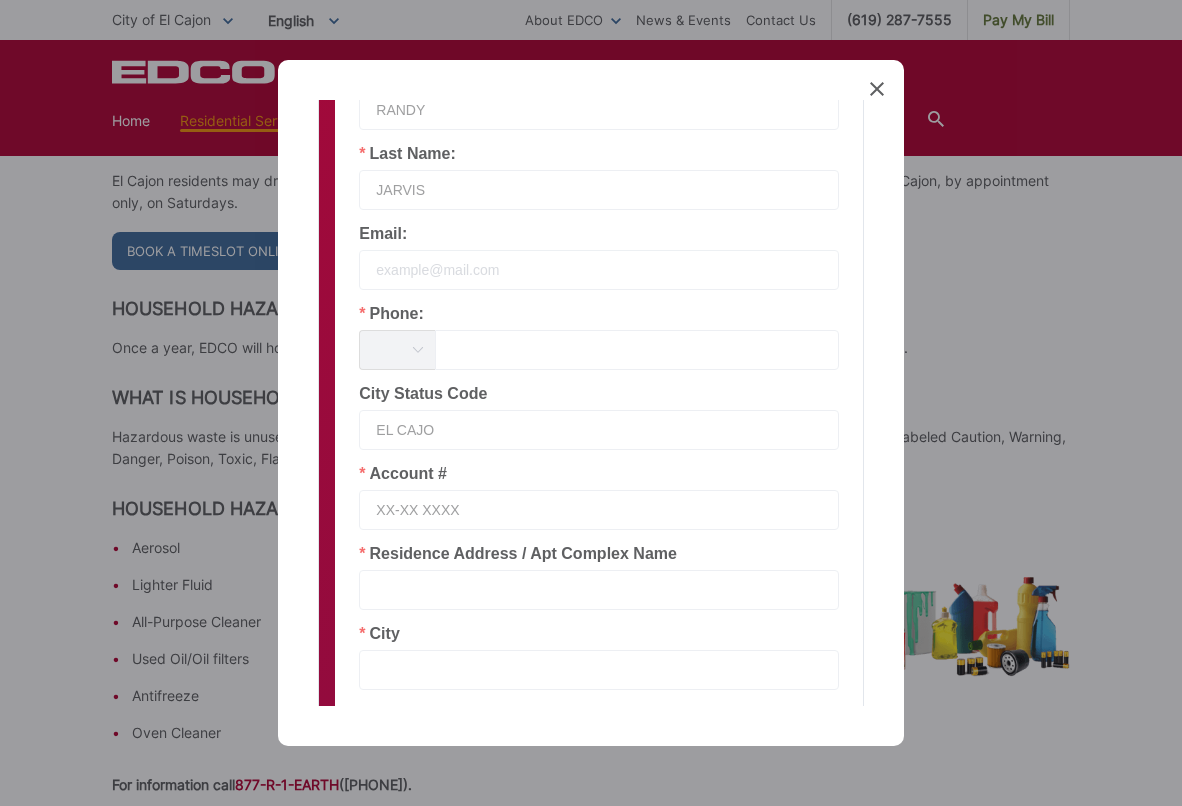 type on "EL CAJON" 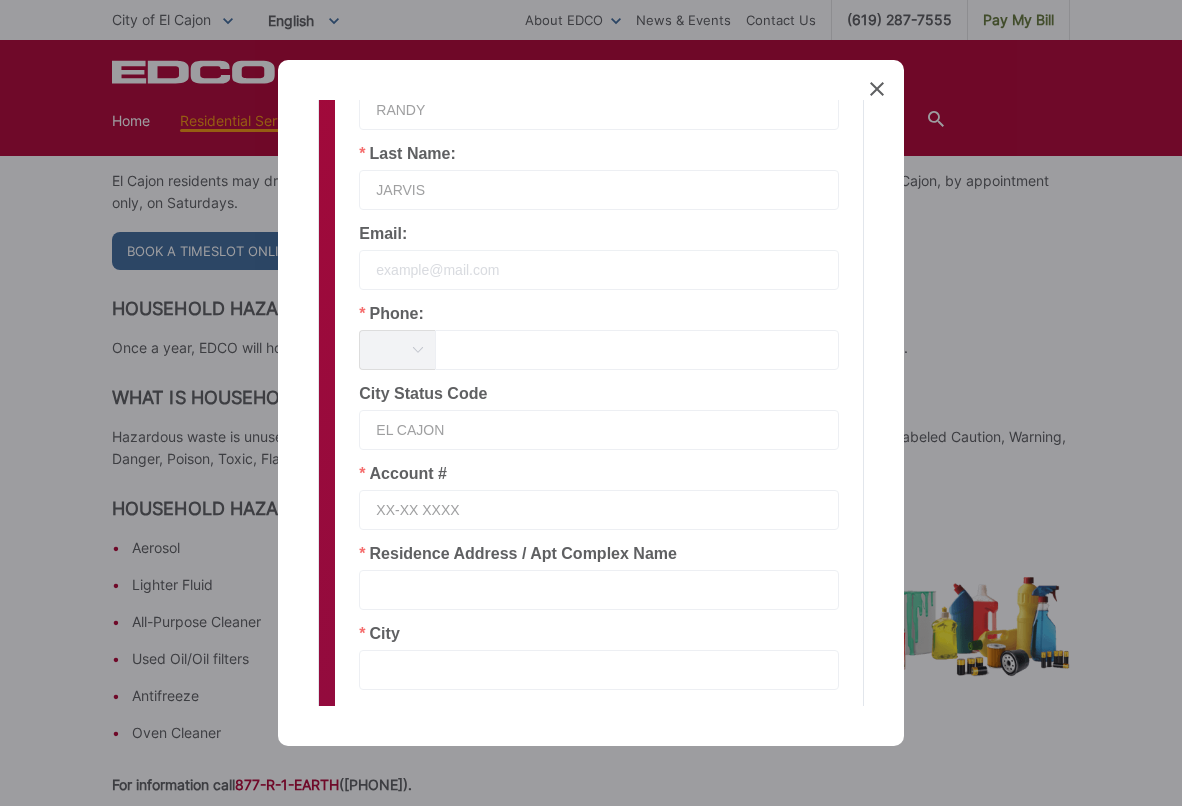 drag, startPoint x: 464, startPoint y: 410, endPoint x: 347, endPoint y: 416, distance: 117.15375 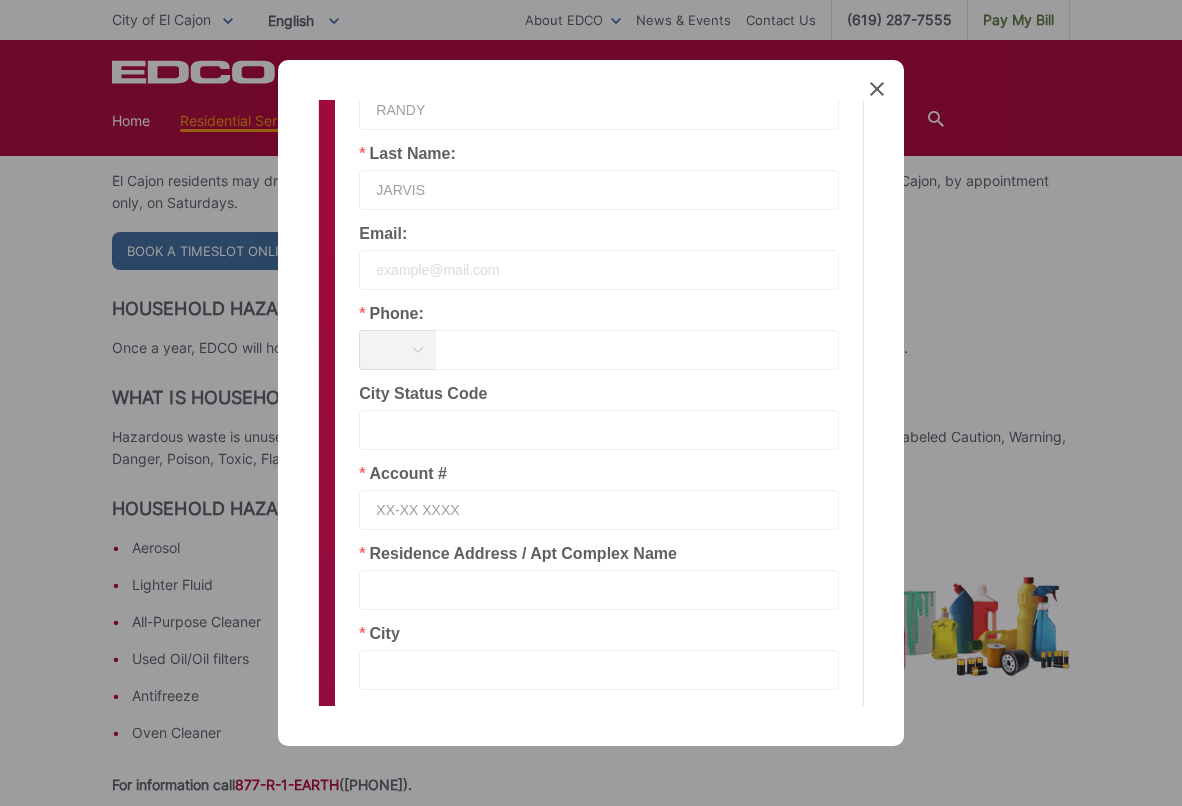 click at bounding box center [599, 590] 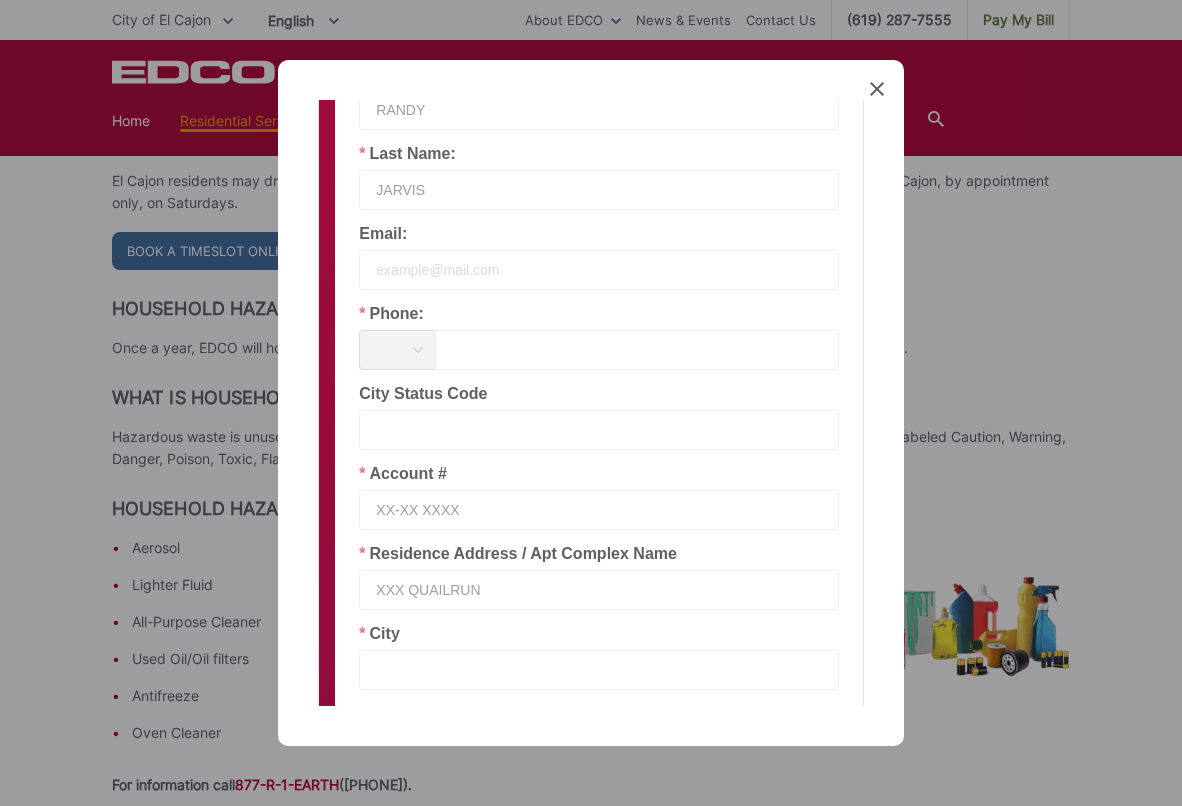 type on "XXX QUAILRUN" 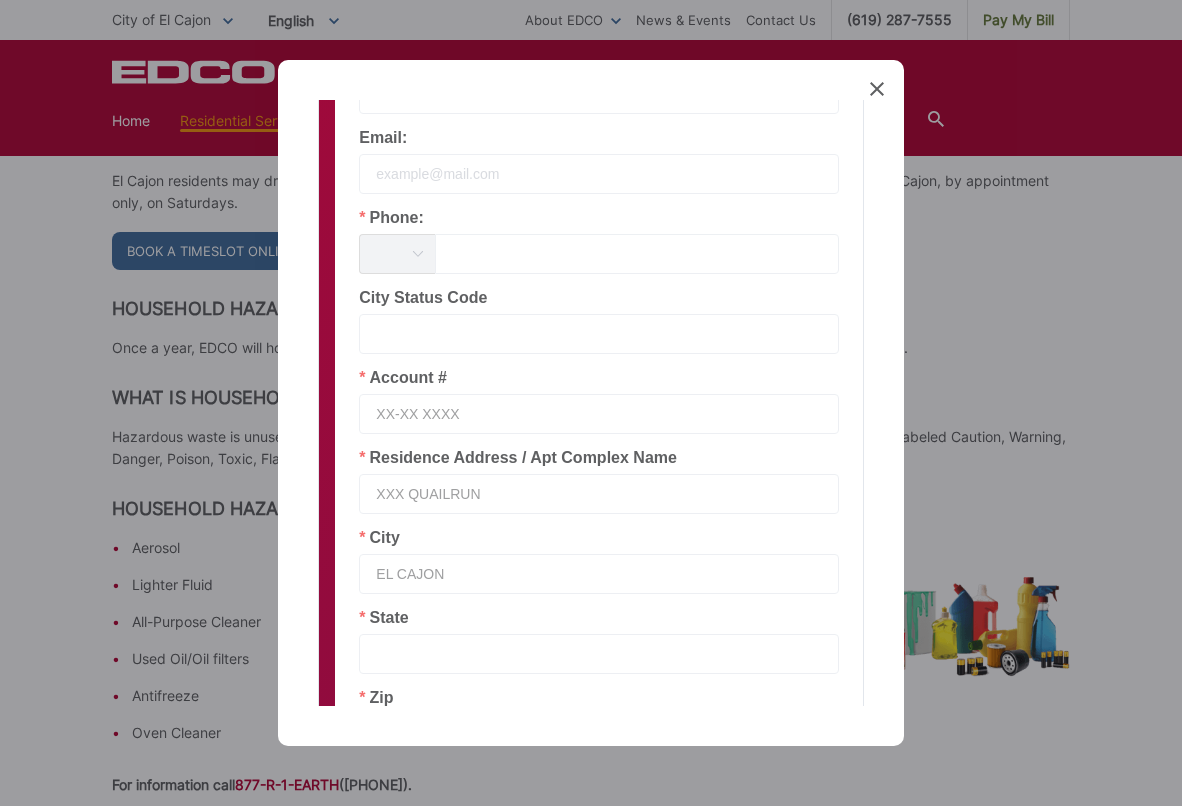 scroll, scrollTop: 500, scrollLeft: 0, axis: vertical 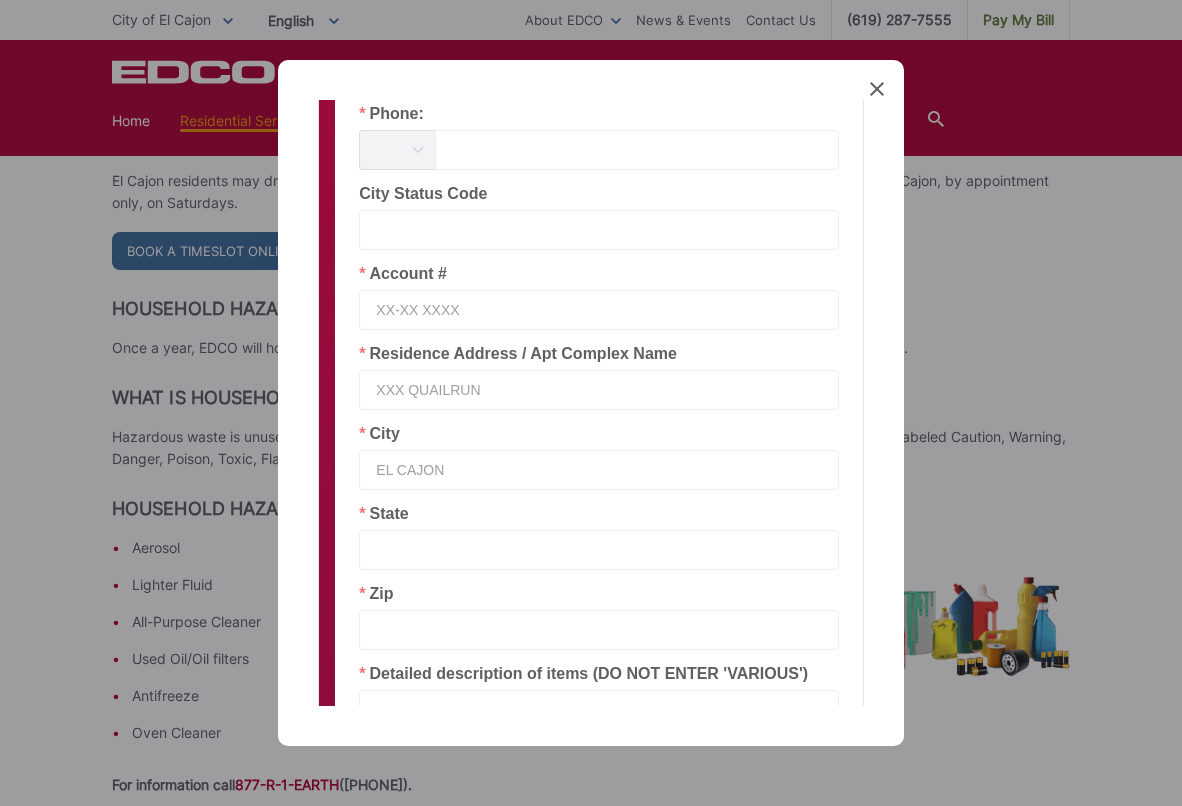 type on "EL CAJON" 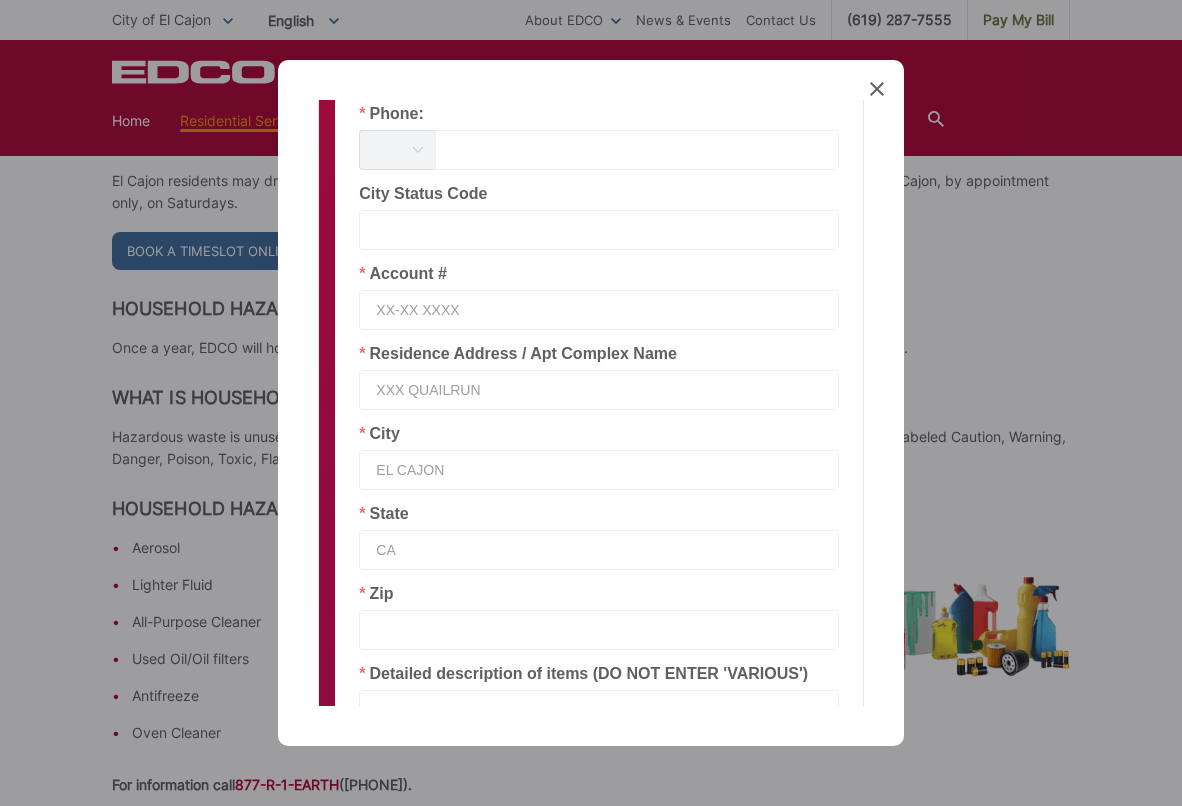 type on "CA" 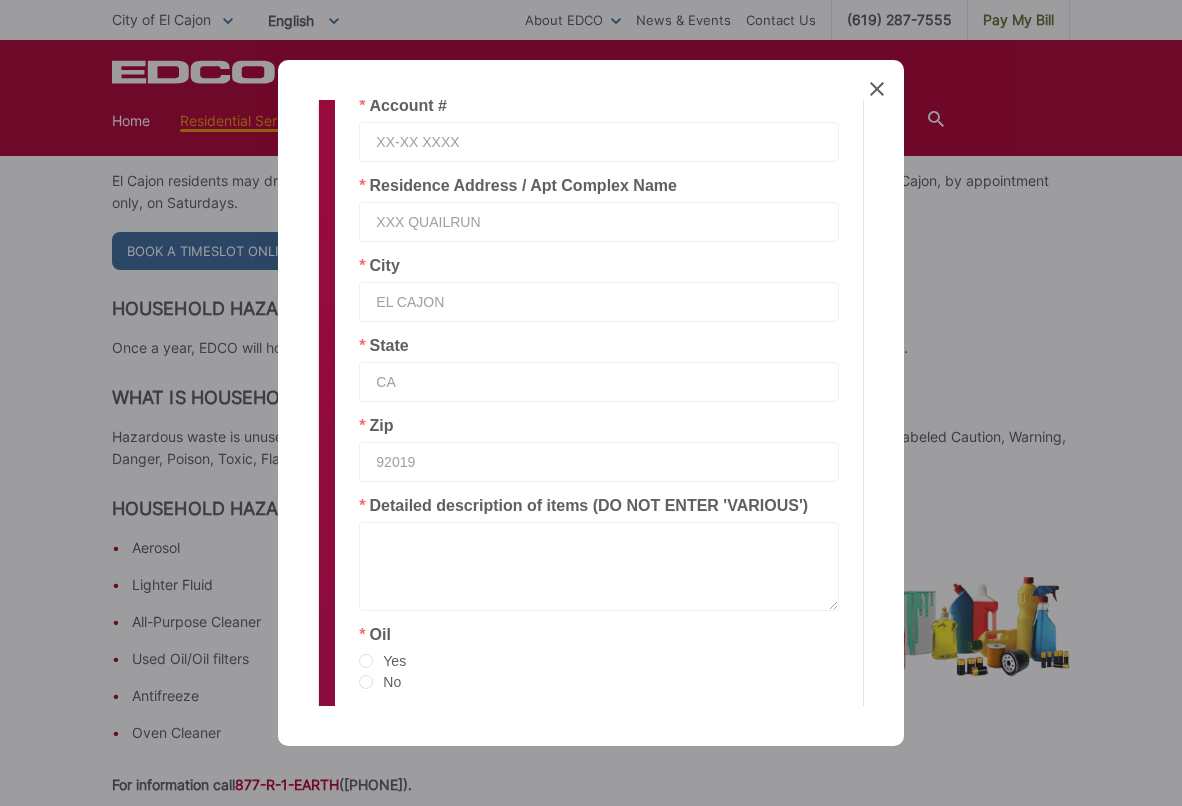 scroll, scrollTop: 883, scrollLeft: 0, axis: vertical 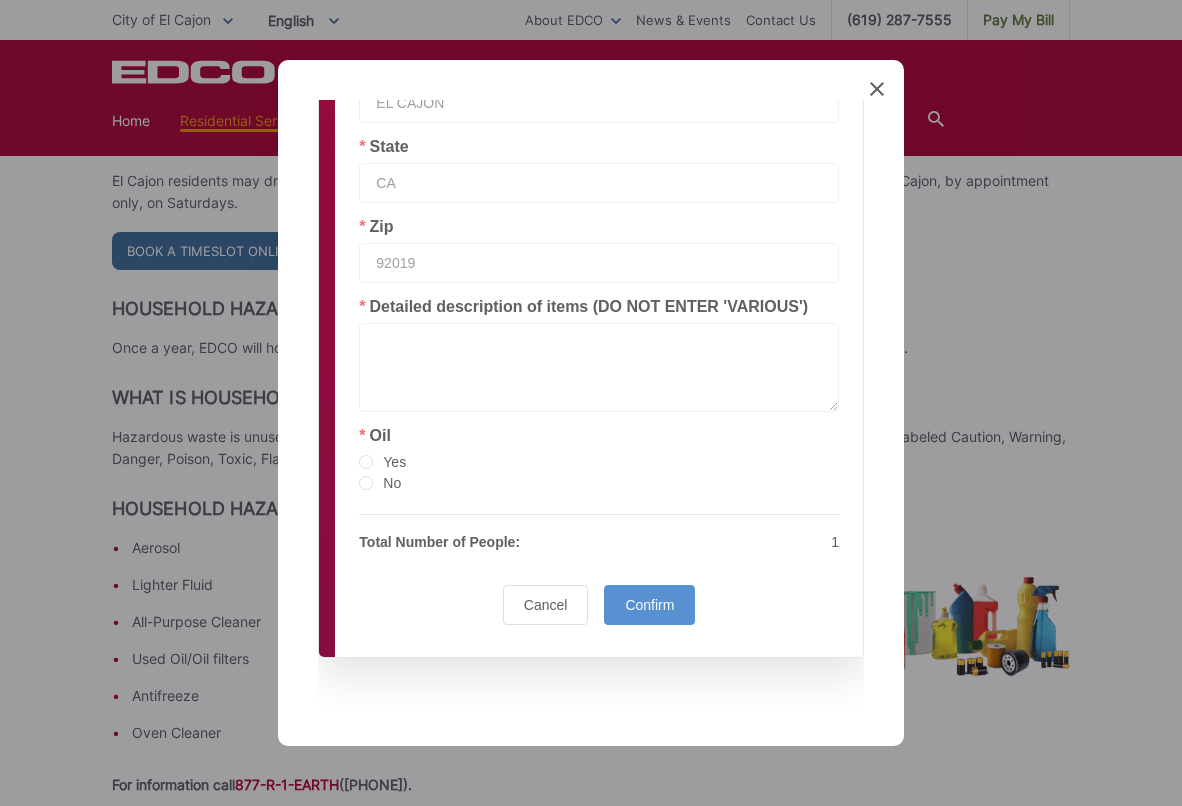 type on "92019" 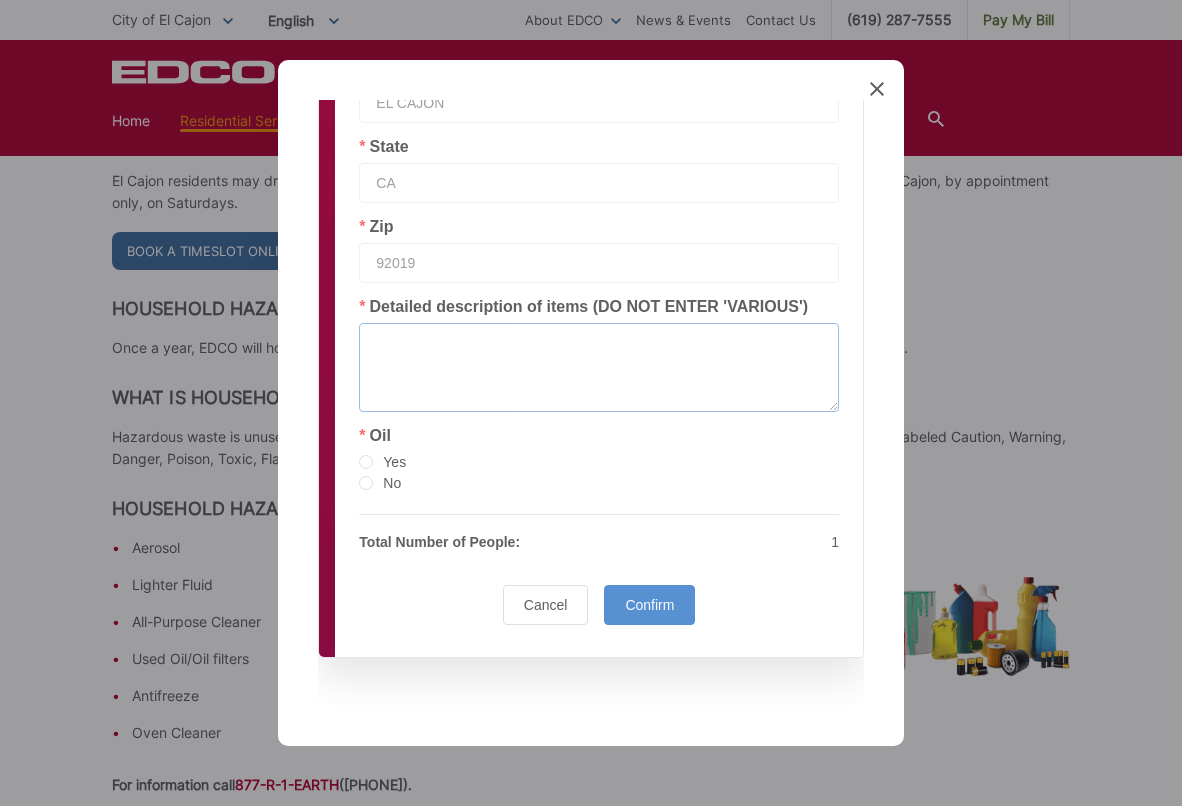 click at bounding box center [599, 367] 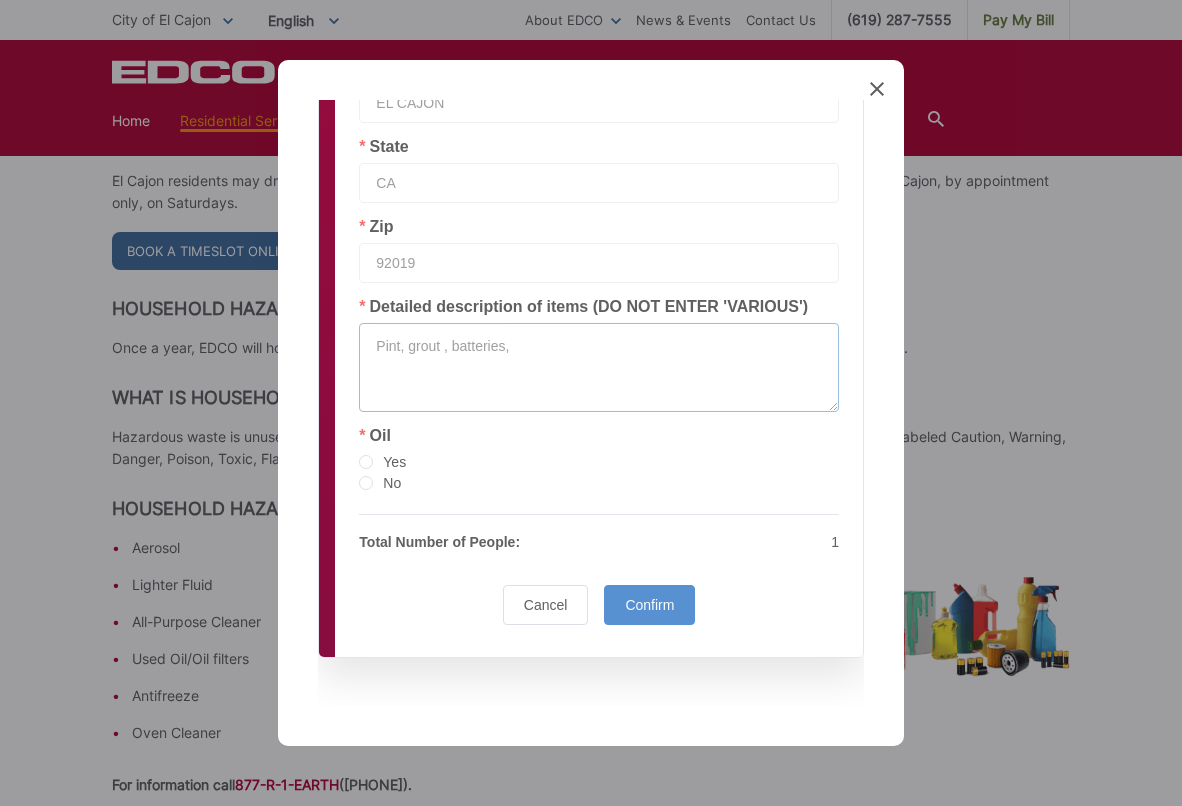 click on "Pint, grout , batteries," at bounding box center (599, 367) 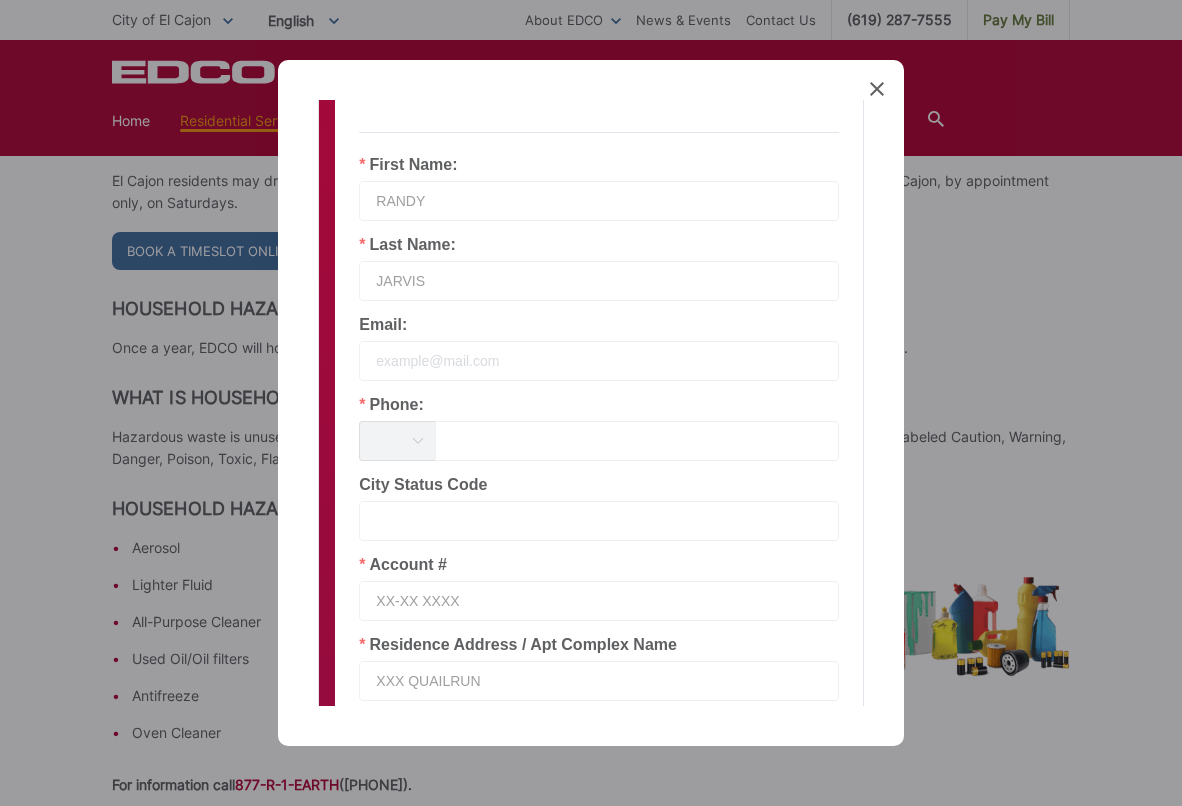scroll, scrollTop: 183, scrollLeft: 0, axis: vertical 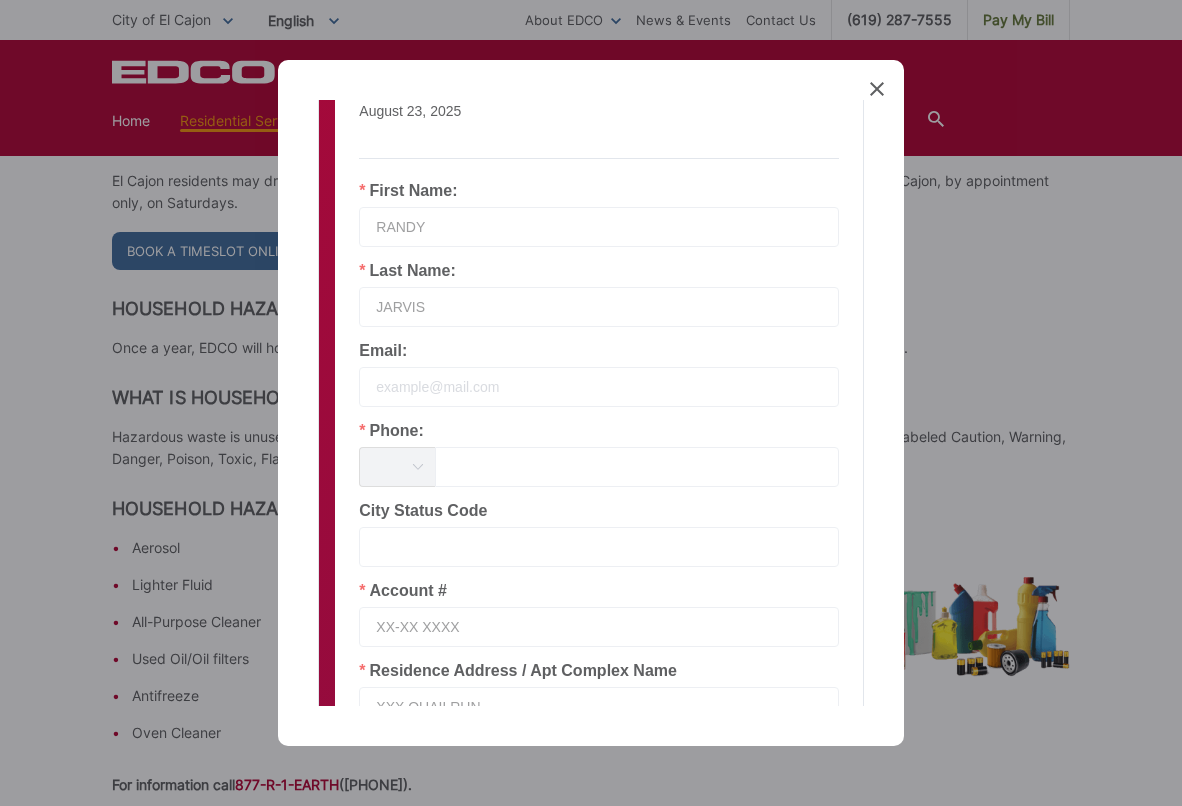 type on "Pint, grout , batteries," 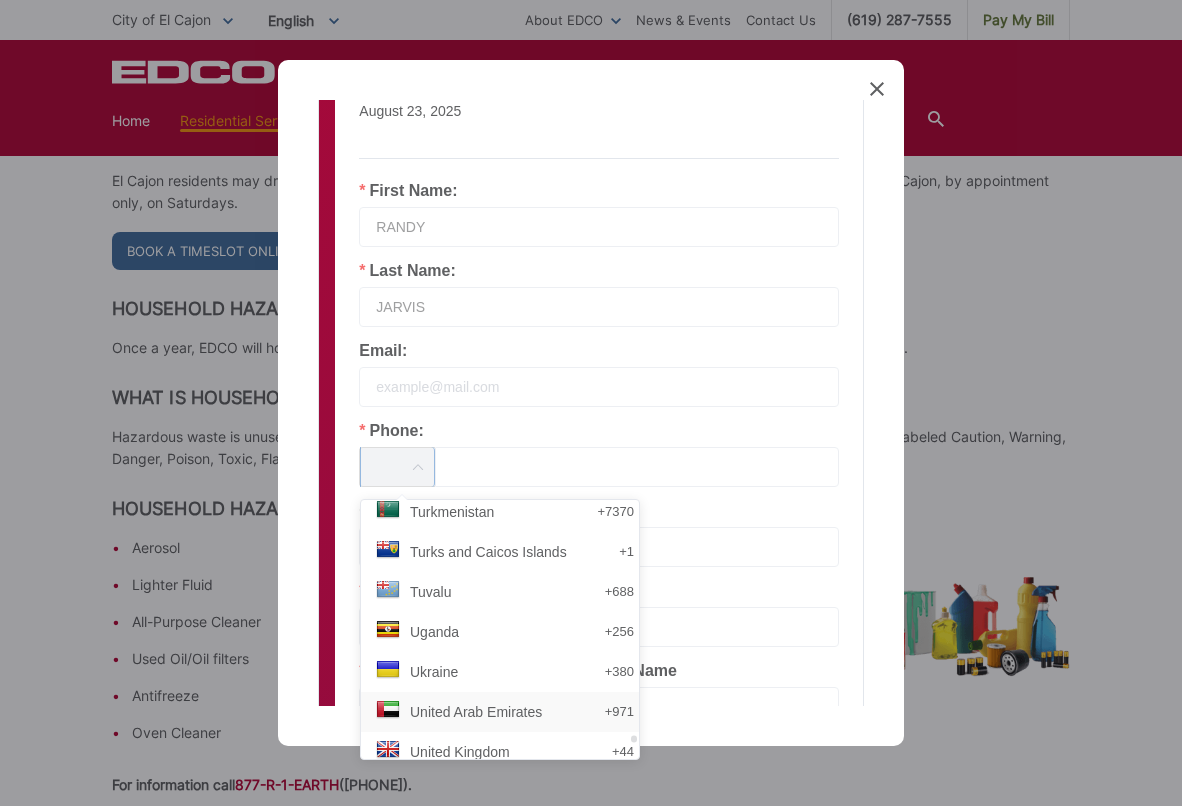 scroll, scrollTop: 8300, scrollLeft: 0, axis: vertical 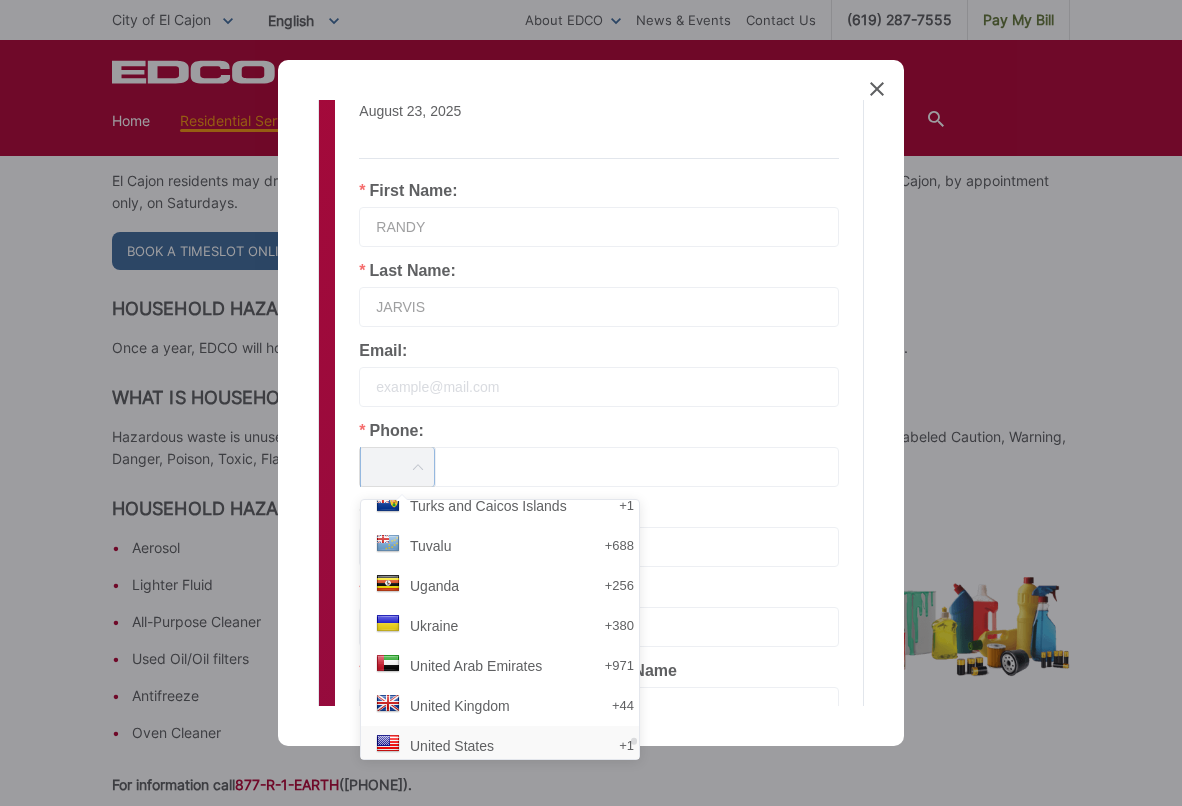 click on "United States" at bounding box center (452, 746) 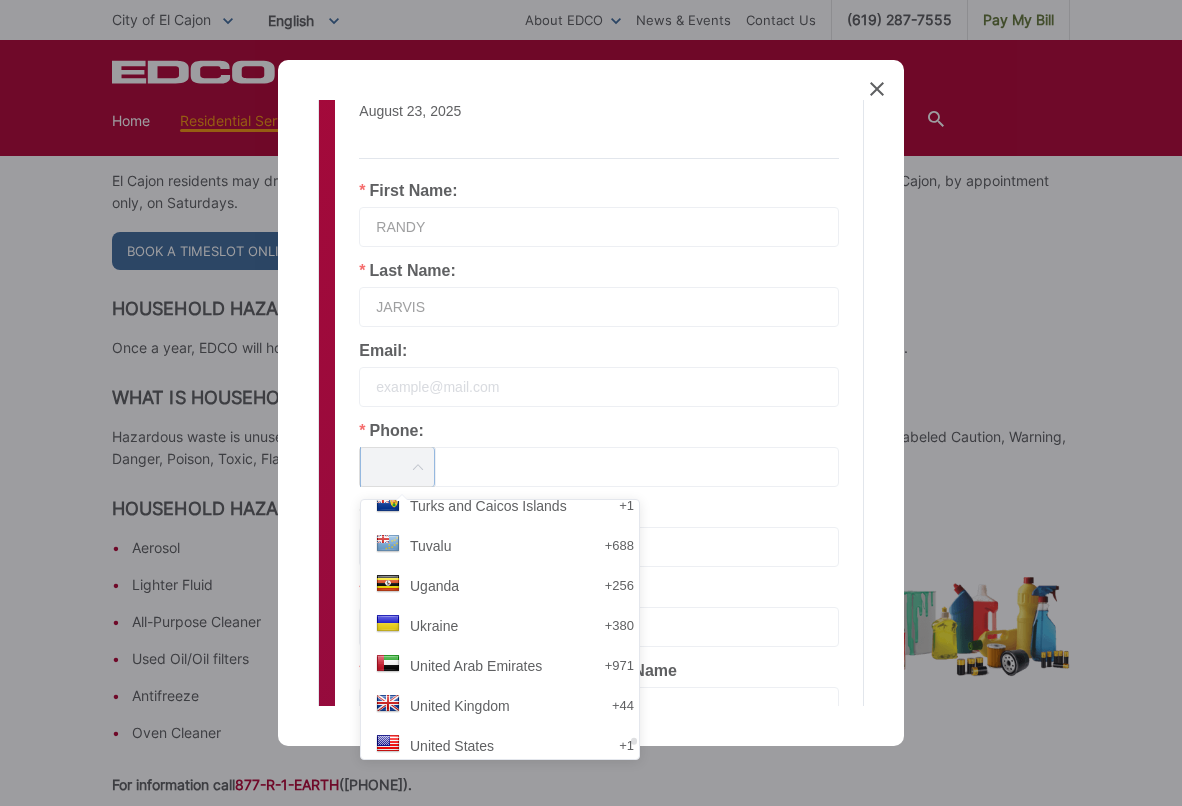 type 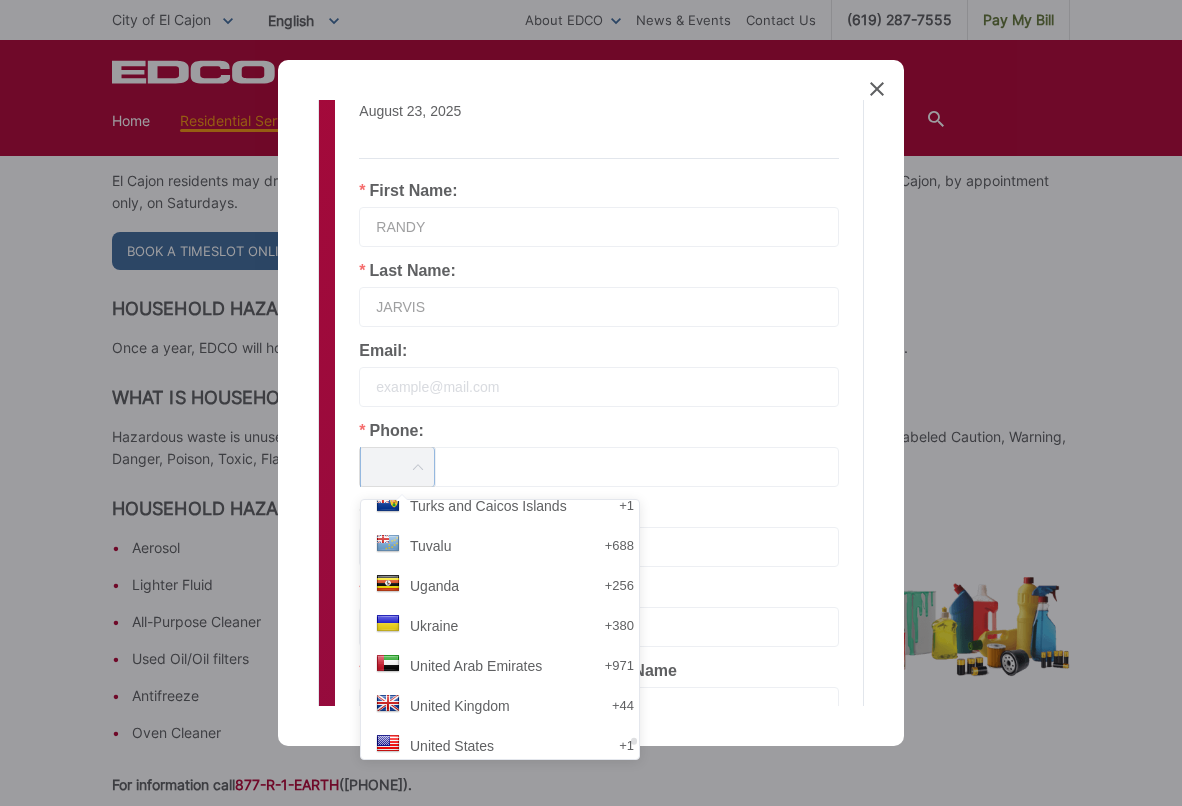 scroll, scrollTop: 8307, scrollLeft: 0, axis: vertical 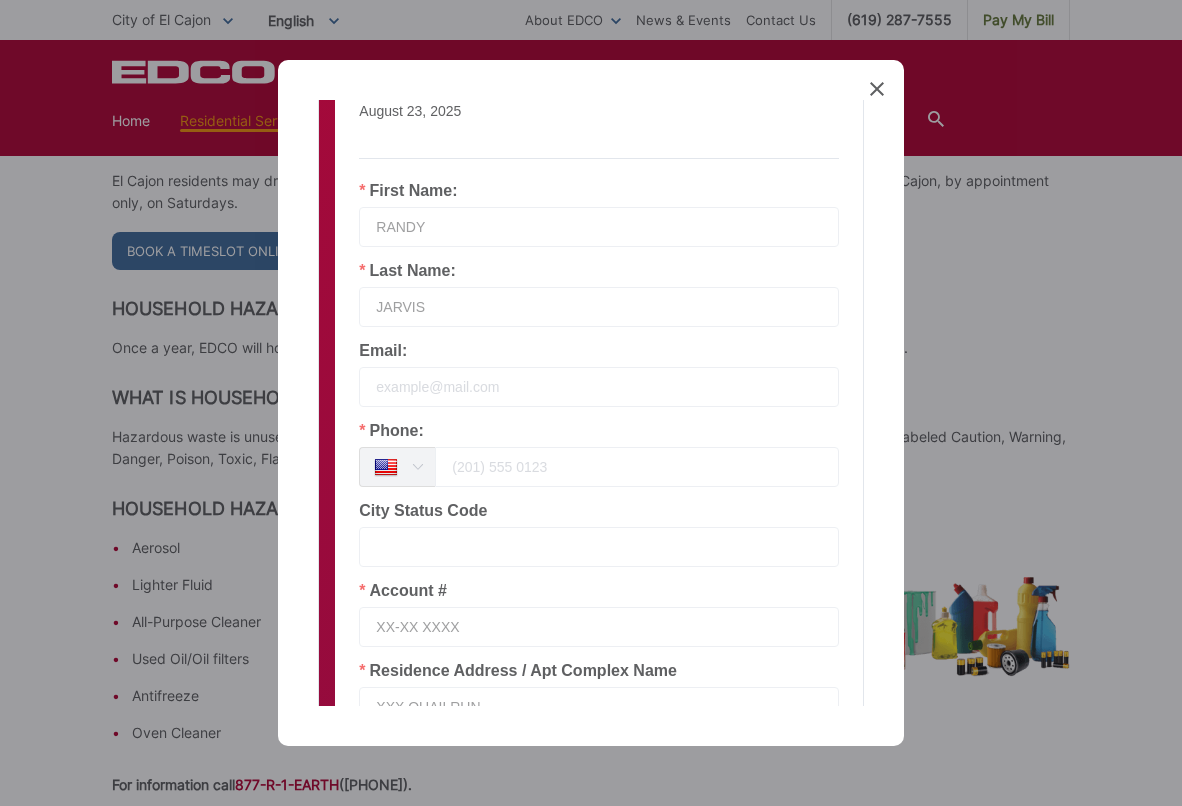 click at bounding box center (637, 467) 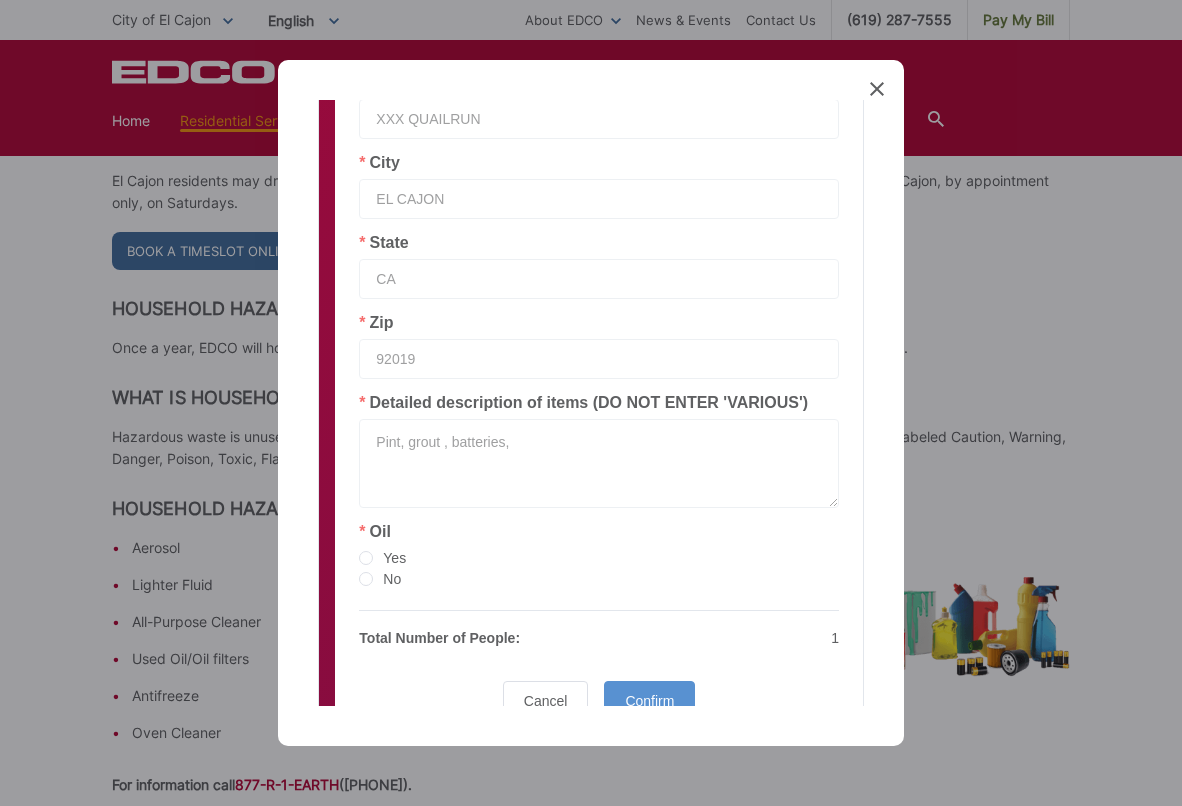 scroll, scrollTop: 783, scrollLeft: 0, axis: vertical 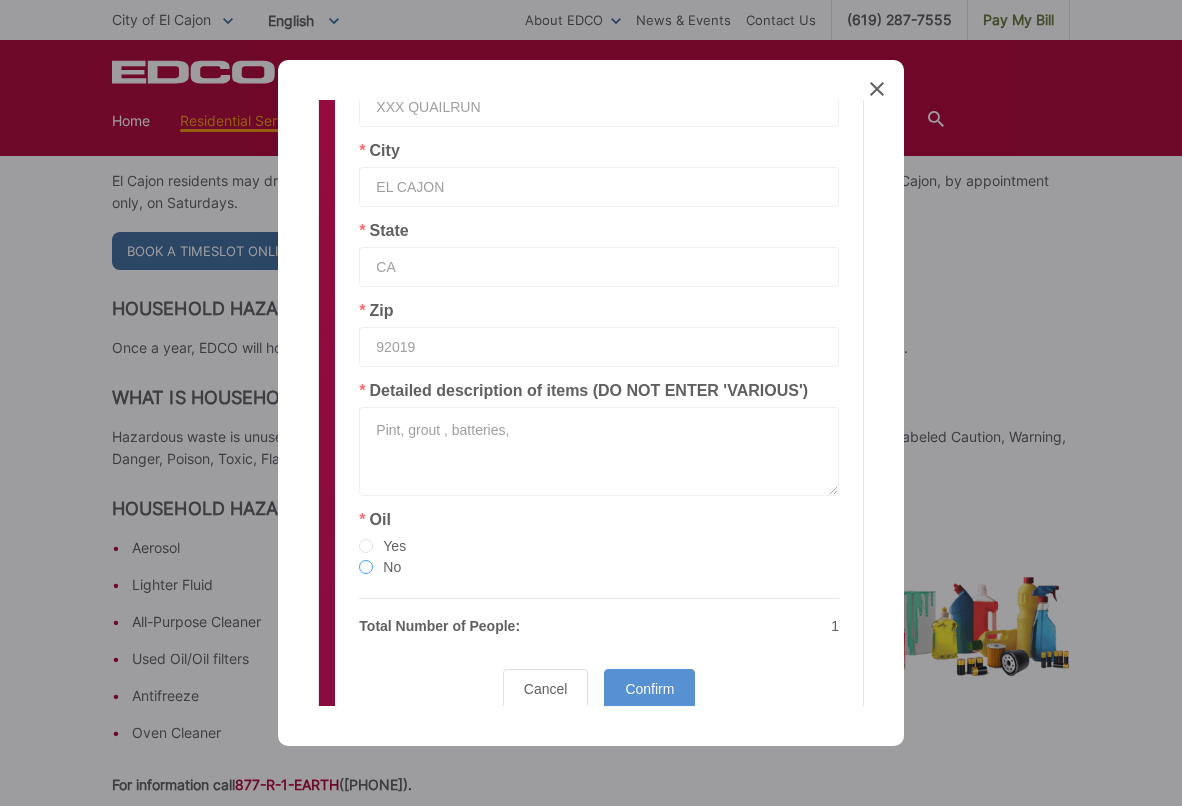type on "([PHONE])" 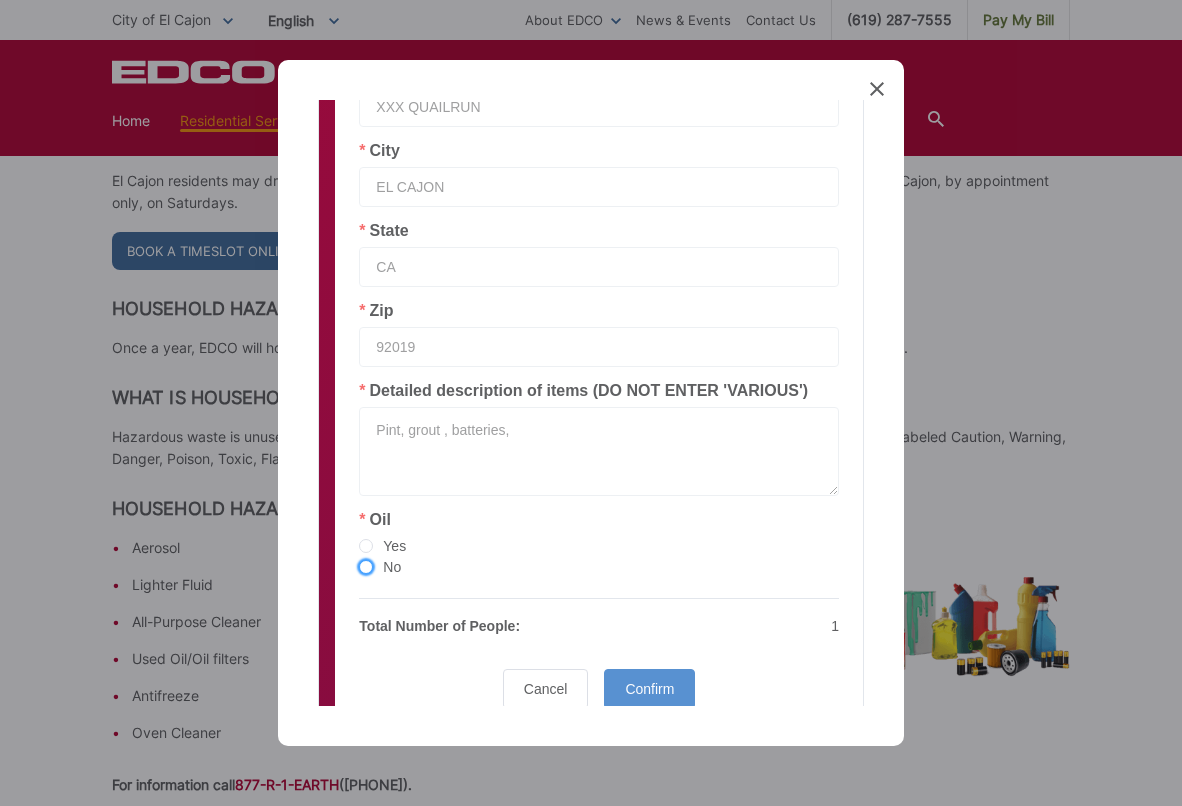 click at bounding box center (366, 567) 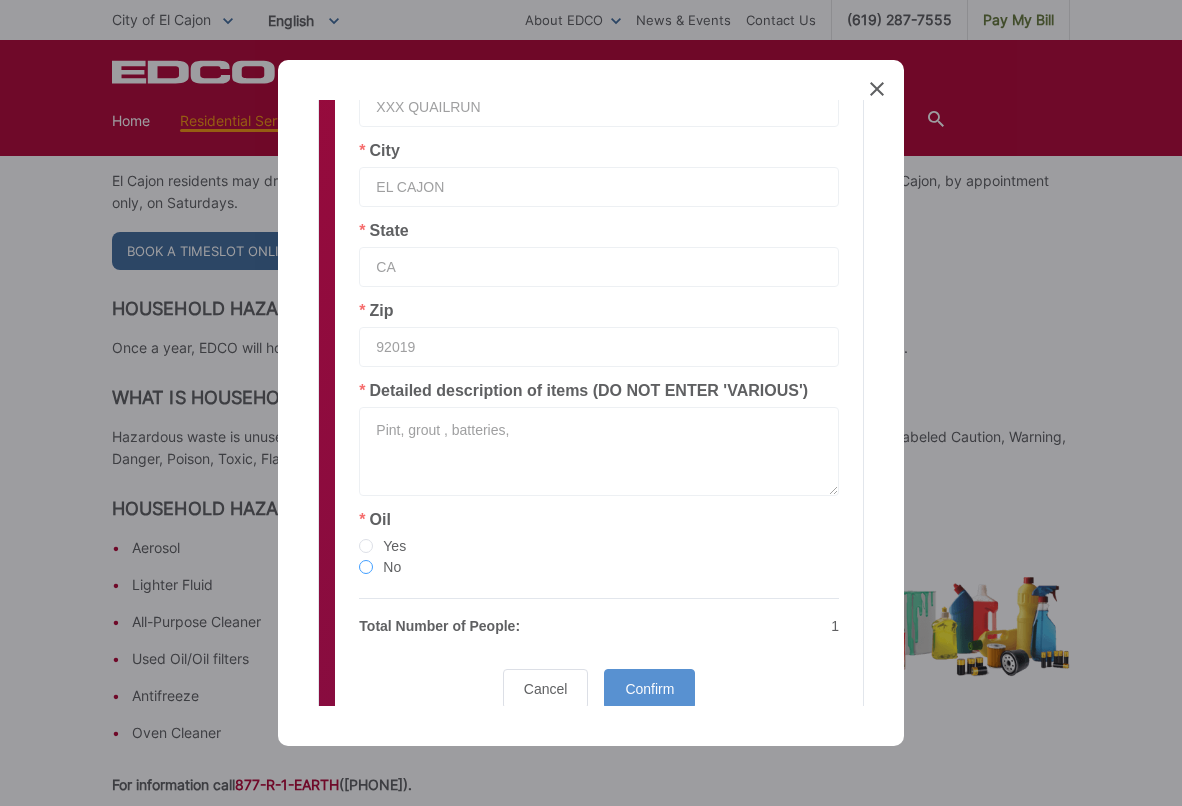 click on "No" at bounding box center [366, 568] 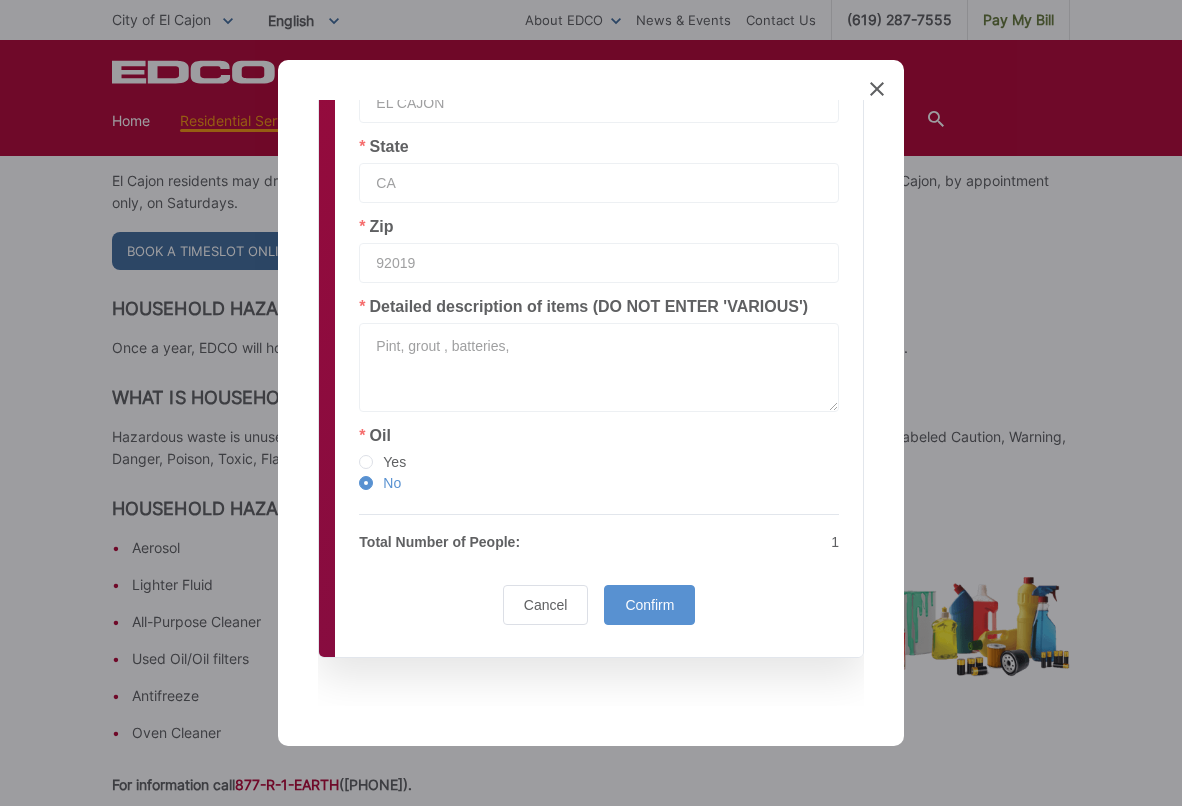 scroll, scrollTop: 883, scrollLeft: 0, axis: vertical 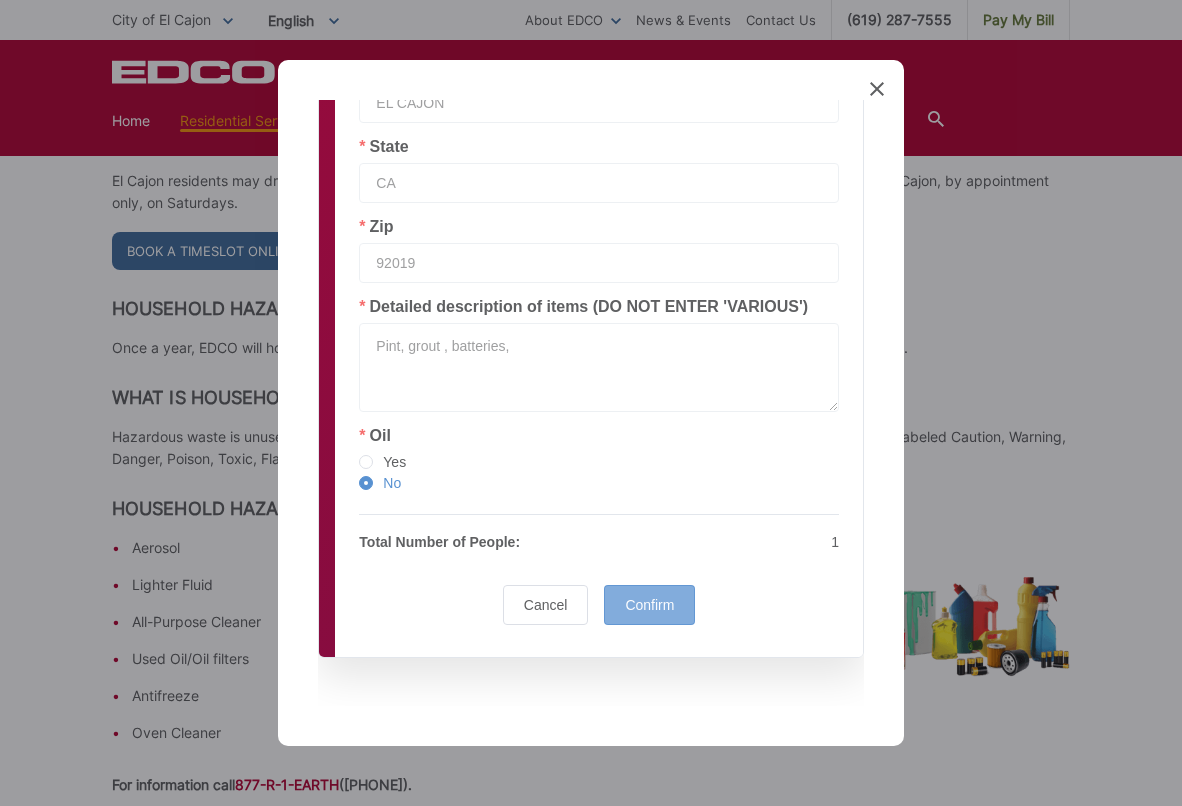 click on "Confirm" at bounding box center [649, 605] 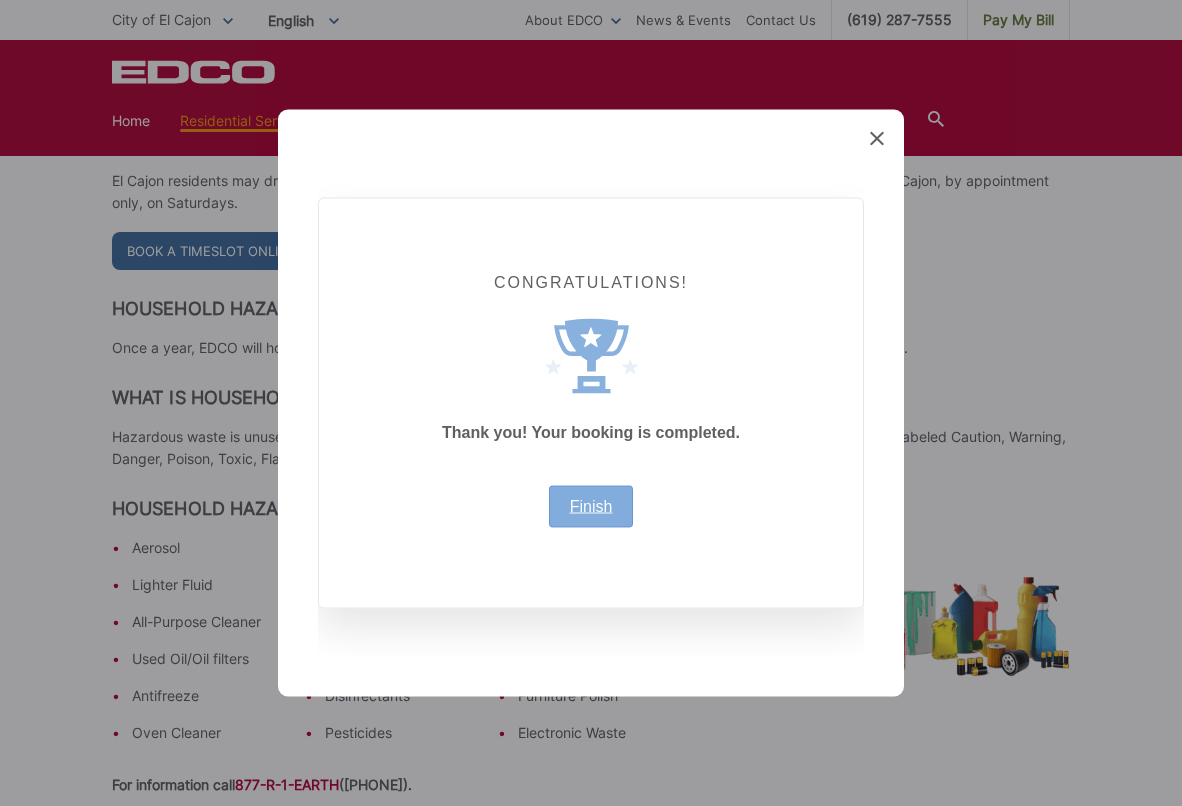 click on "Finish" at bounding box center (591, 507) 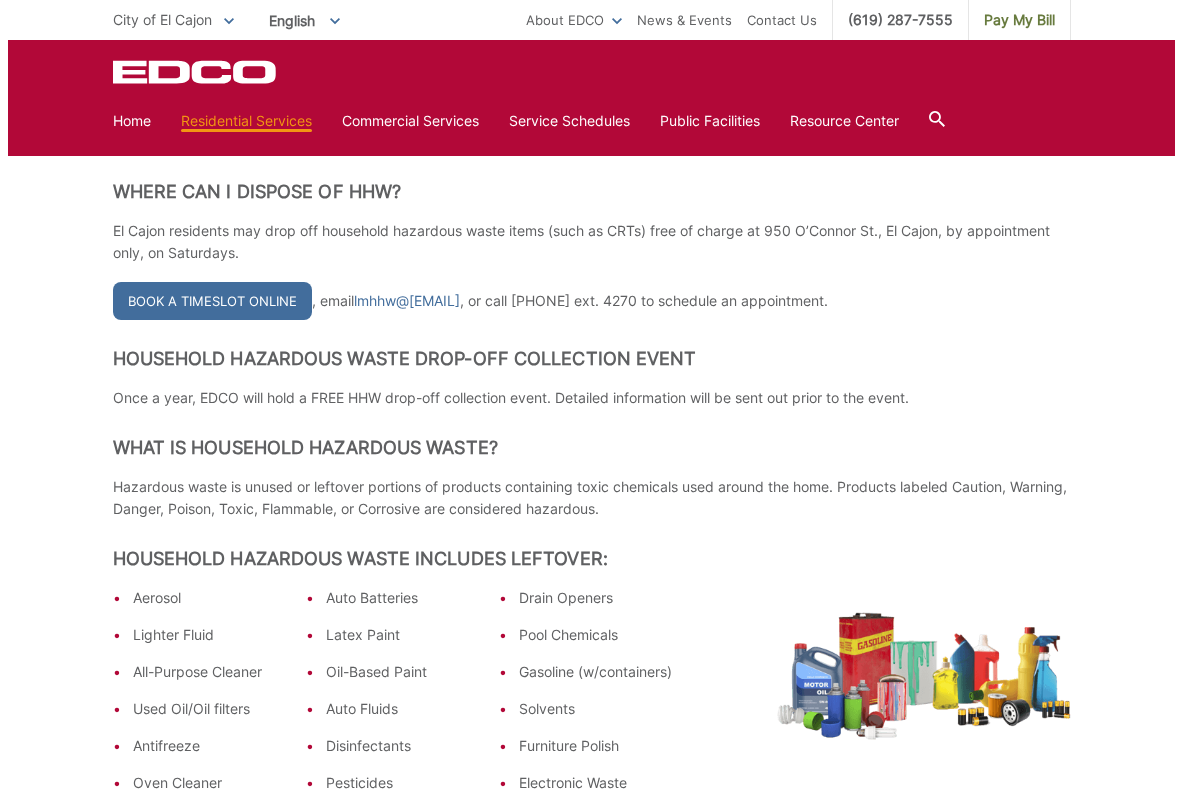 scroll, scrollTop: 200, scrollLeft: 0, axis: vertical 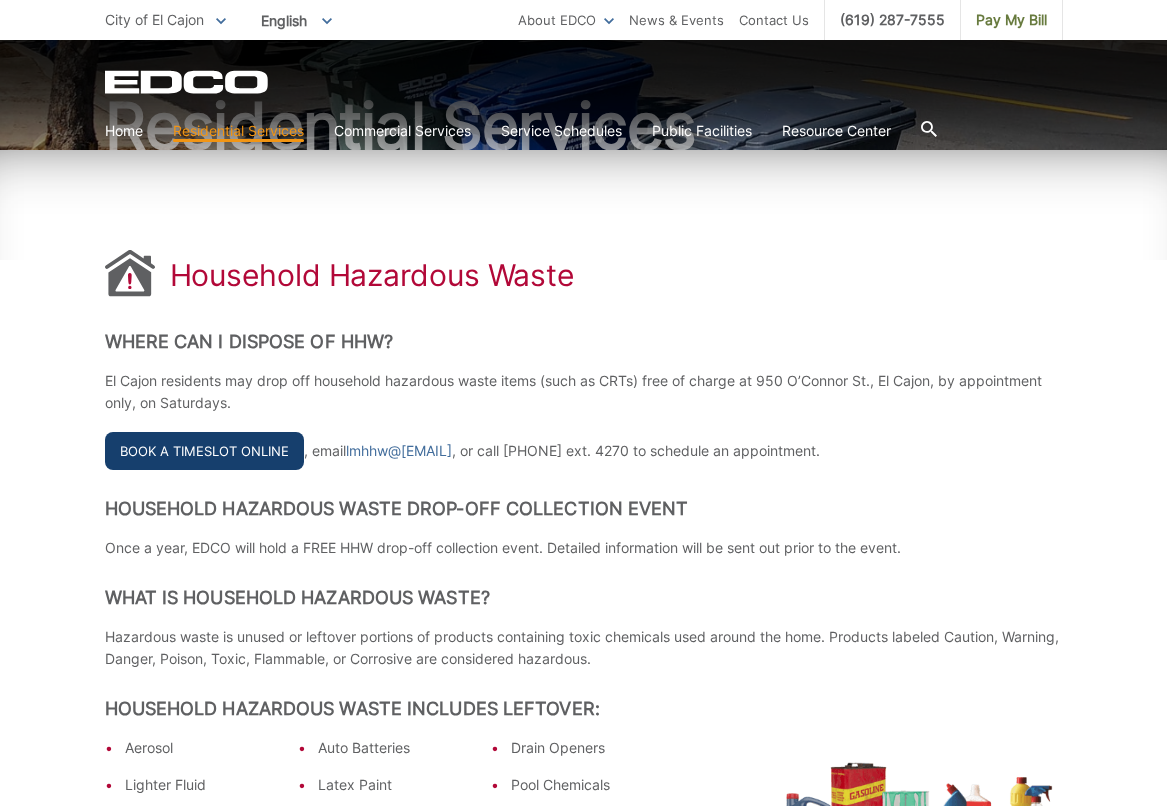 click on "Book a Timeslot Online" at bounding box center [204, 451] 